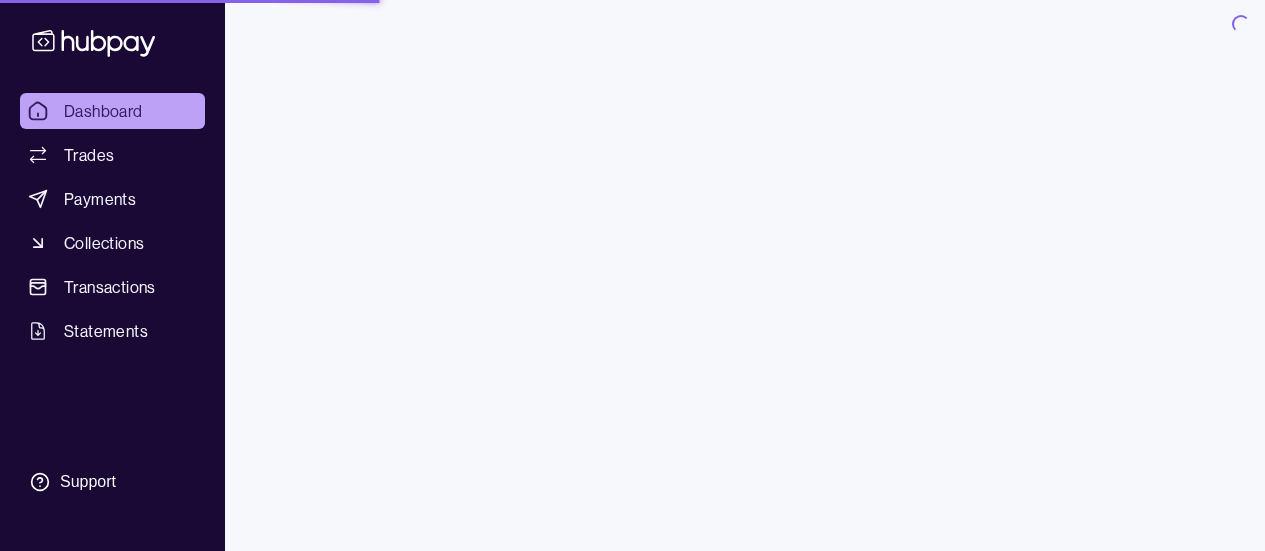 scroll, scrollTop: 0, scrollLeft: 0, axis: both 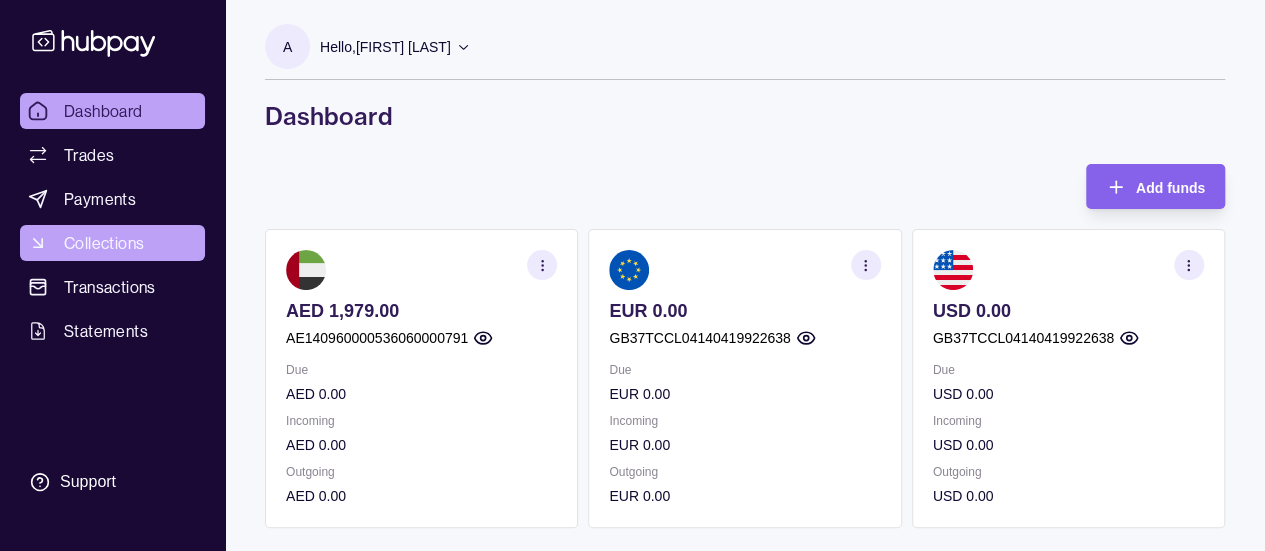 click on "Collections" at bounding box center (112, 243) 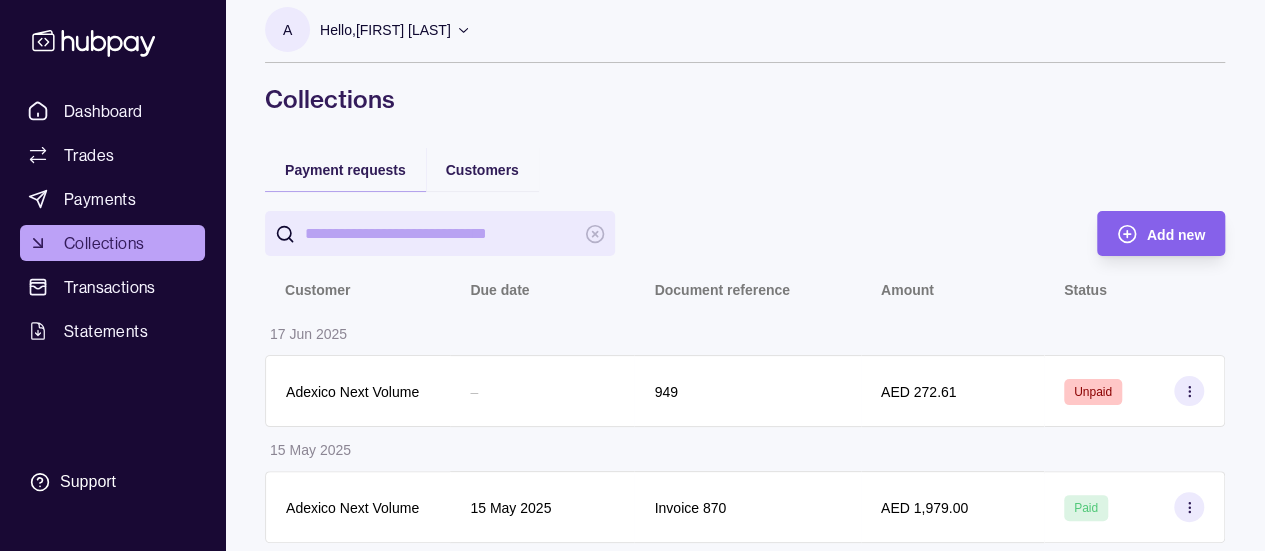 scroll, scrollTop: 27, scrollLeft: 0, axis: vertical 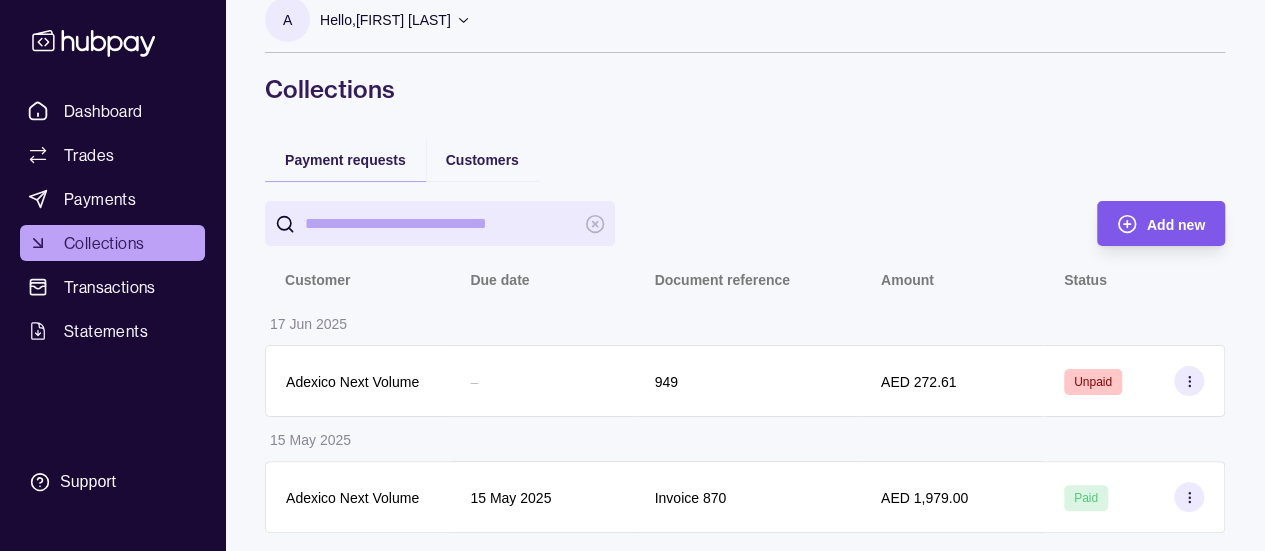 click on "Add new" at bounding box center [1146, 223] 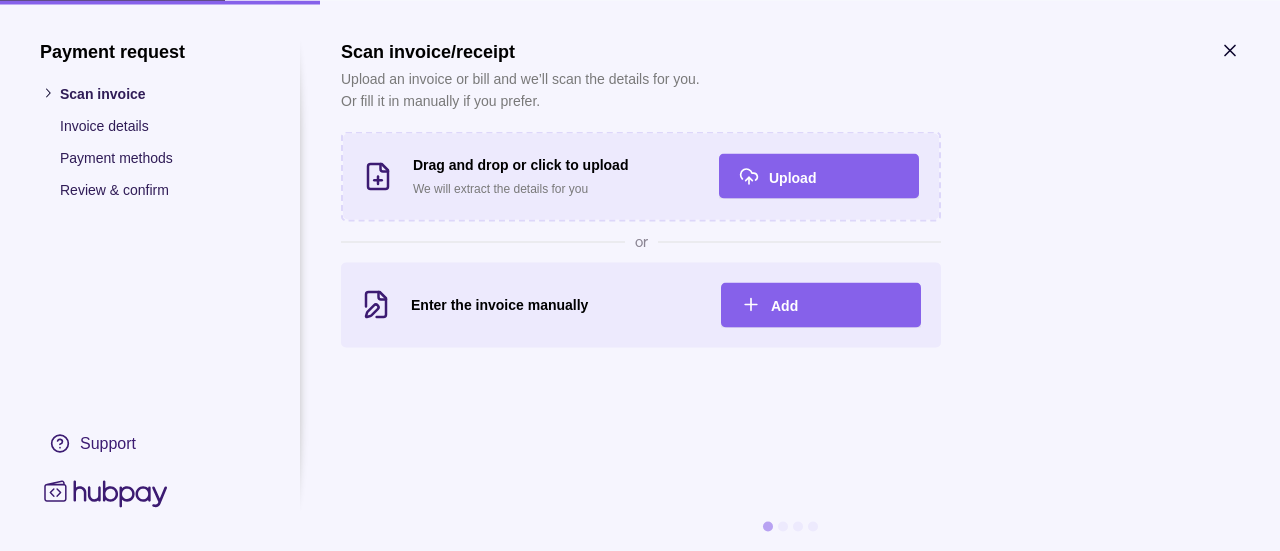 click on "Scan invoice/receipt Upload an invoice or bill and we’ll scan the details for you. Or fill it in manually if you prefer. Drag and drop or click to upload We will extract the details for you Upload or Enter the invoice manually Add" at bounding box center [790, 193] 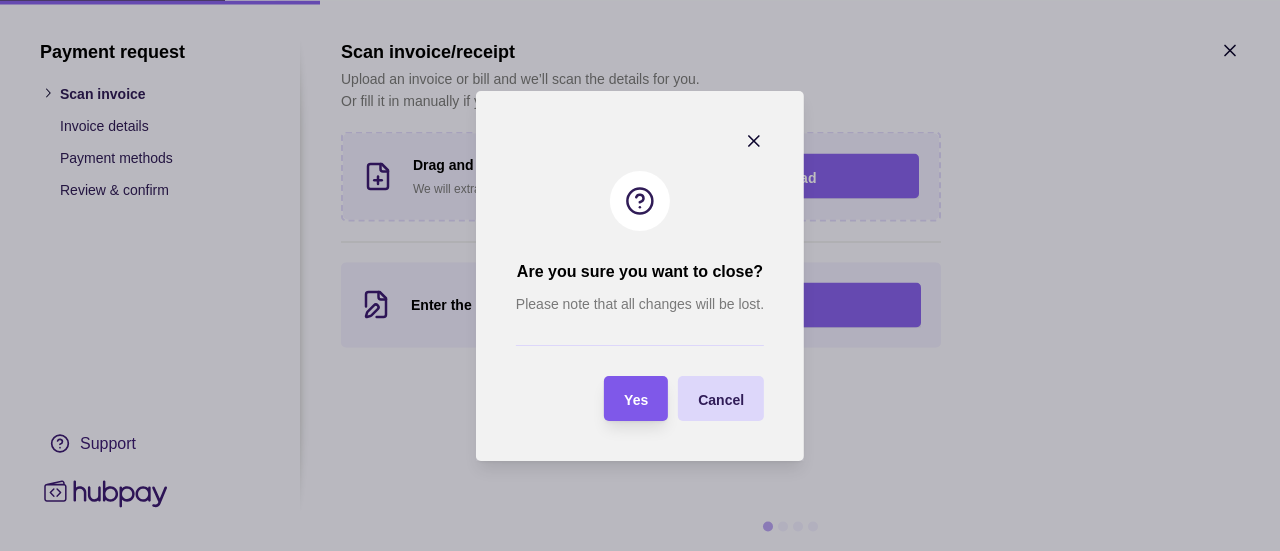 click on "Yes" at bounding box center [636, 398] 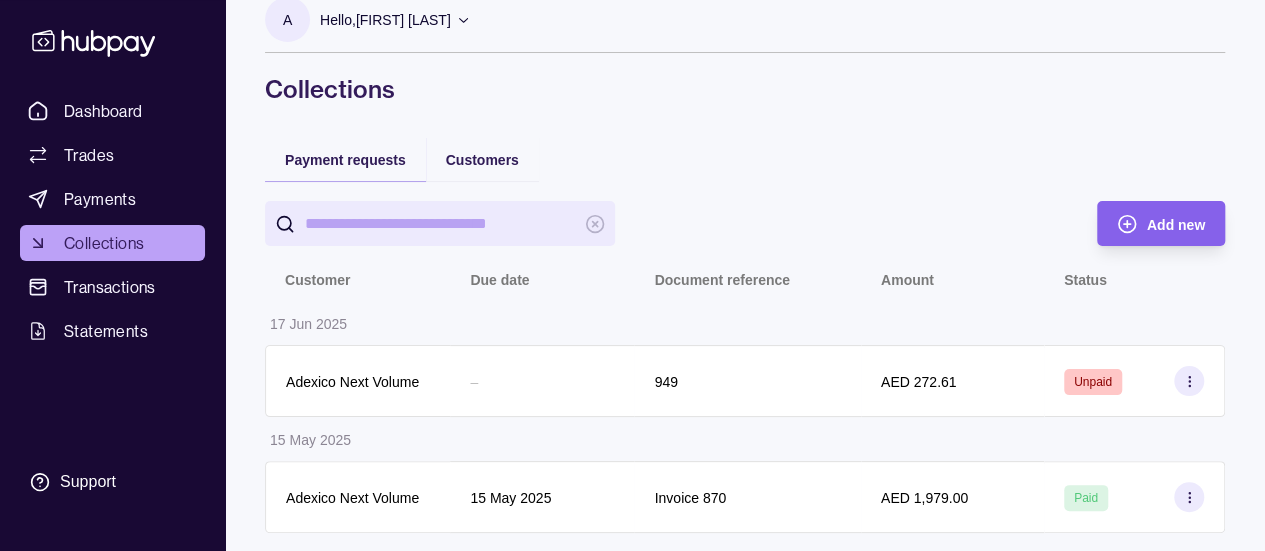click on "Payment requests Customers Add new Customer Due date Document reference Amount Status 17 [MONTH] [YEAR] [FIRST] [LAST] Next Volume – 949 AED 272.61 Unpaid 15 [MONTH] [YEAR] [COMPANY] Next Volume 15 [MONTH] [YEAR] Invoice 870 AED 1,979.00 Paid" at bounding box center (745, 345) 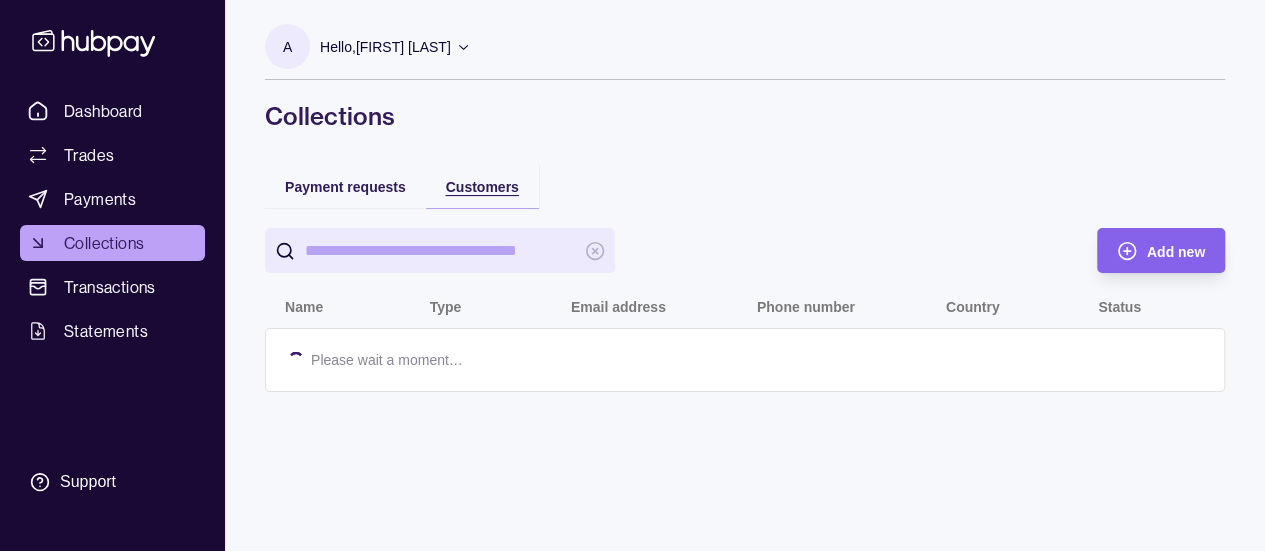 click on "Customers" at bounding box center (482, 186) 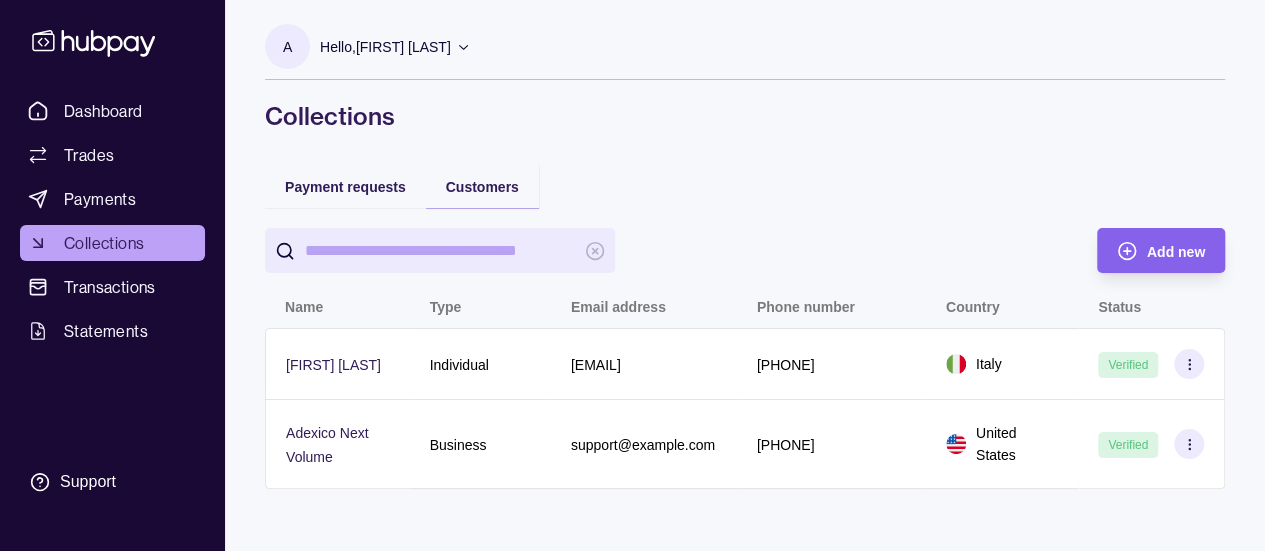 scroll, scrollTop: 12, scrollLeft: 0, axis: vertical 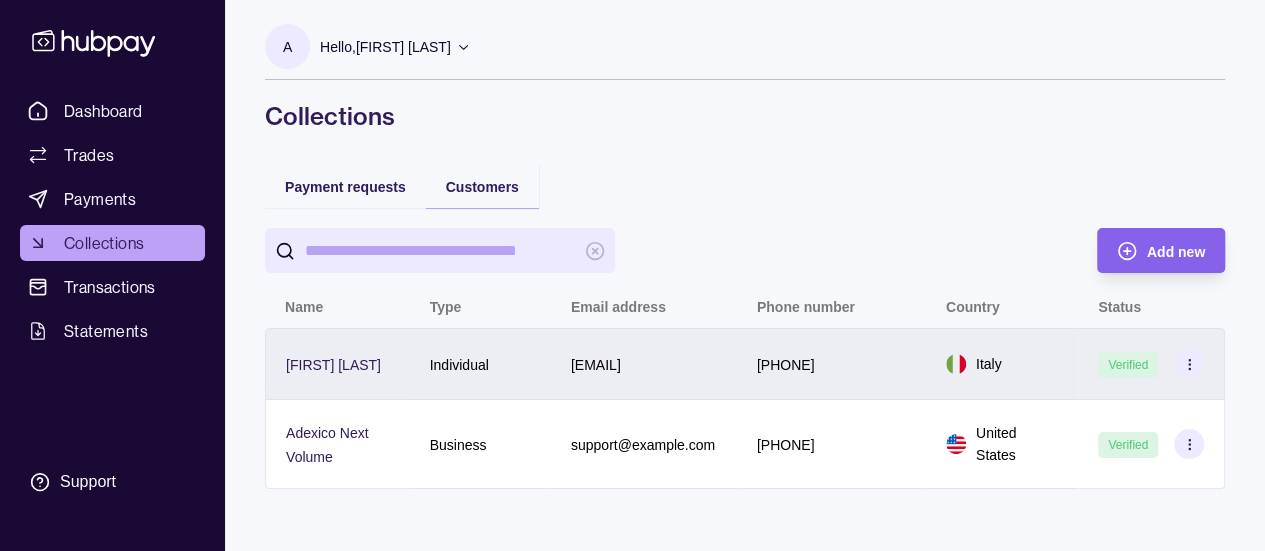 click 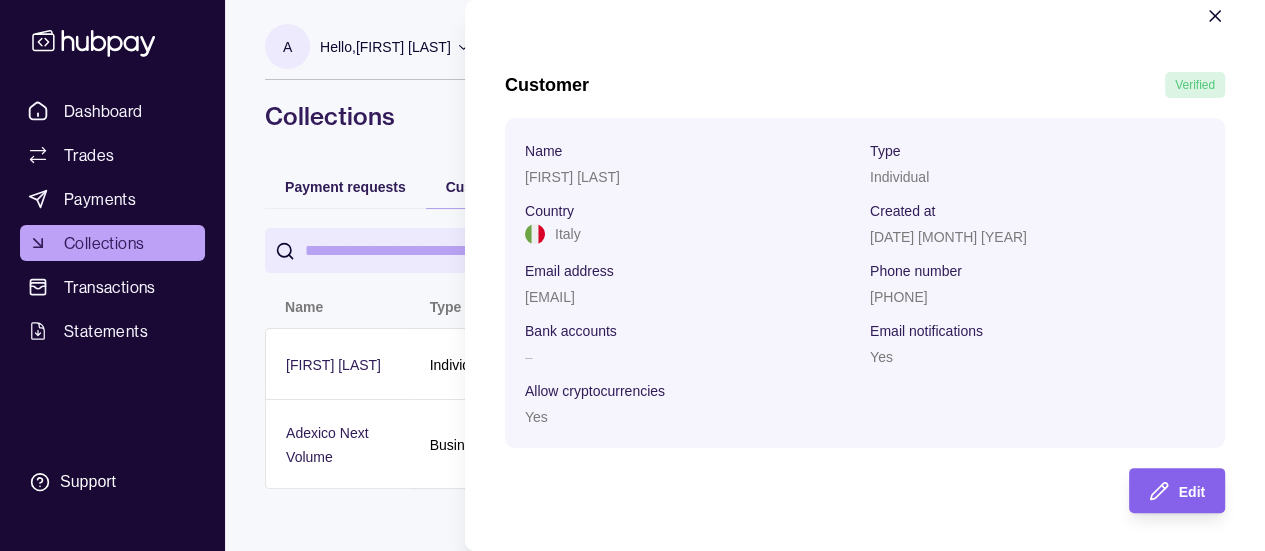 scroll, scrollTop: 36, scrollLeft: 0, axis: vertical 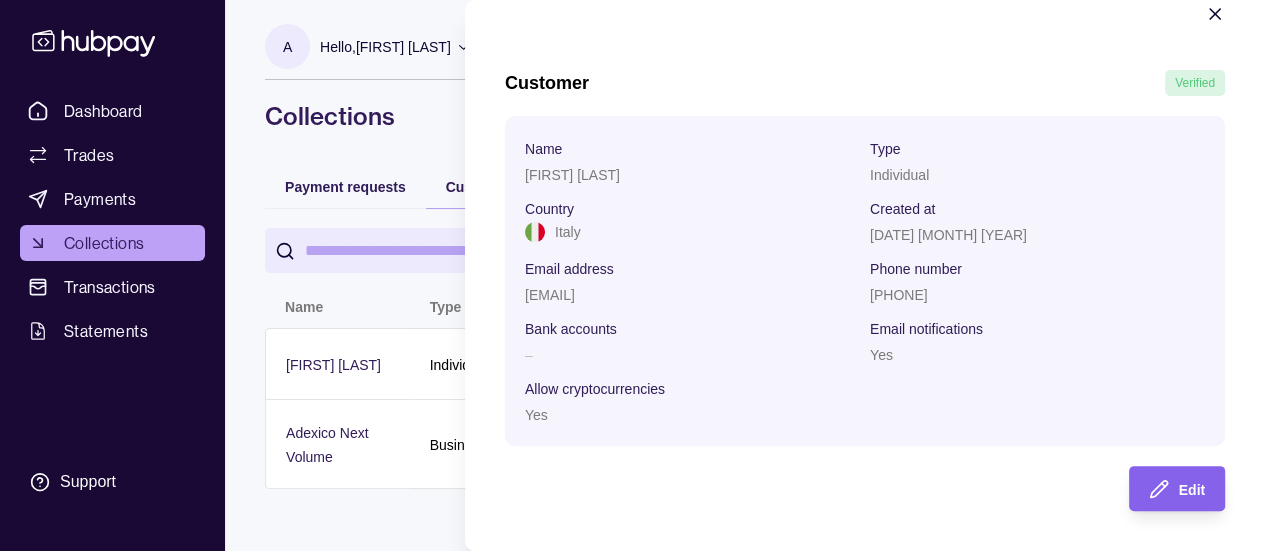 click 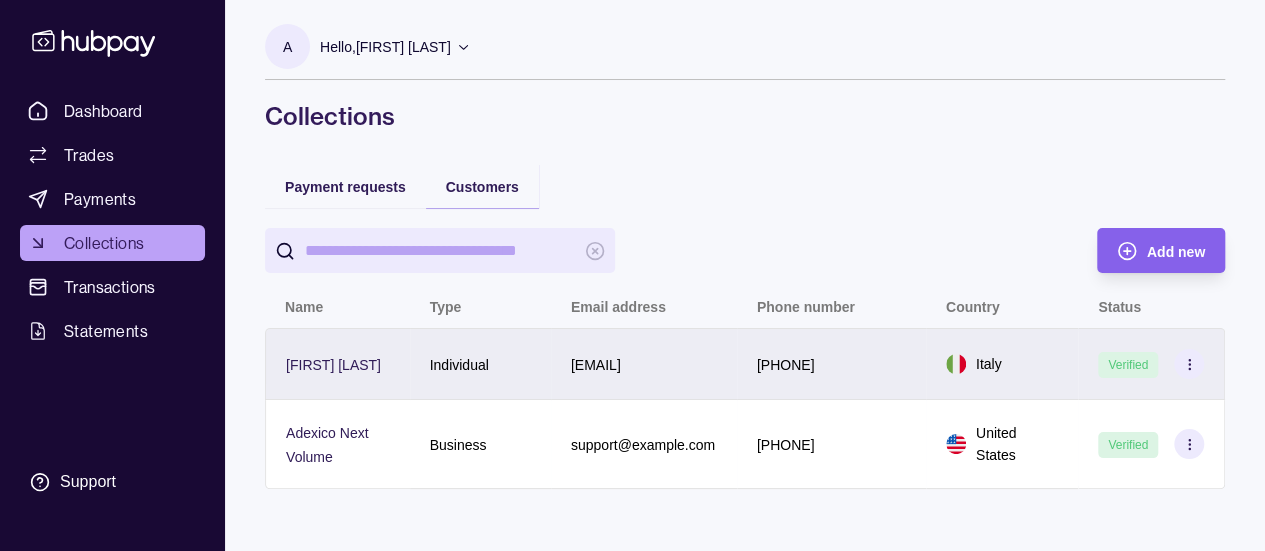click 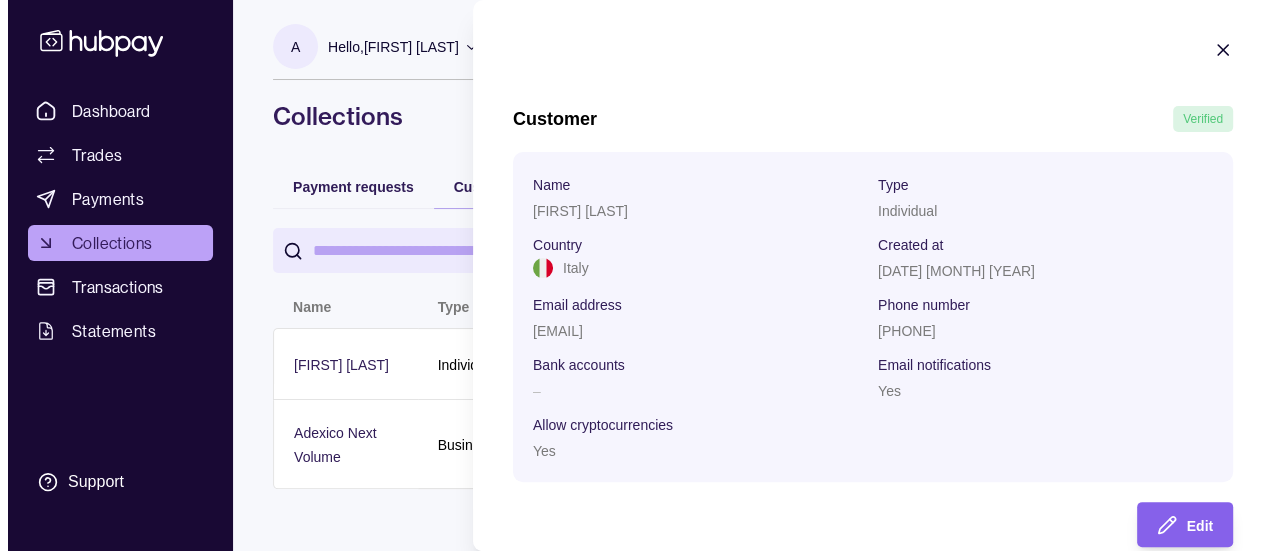 scroll, scrollTop: 36, scrollLeft: 0, axis: vertical 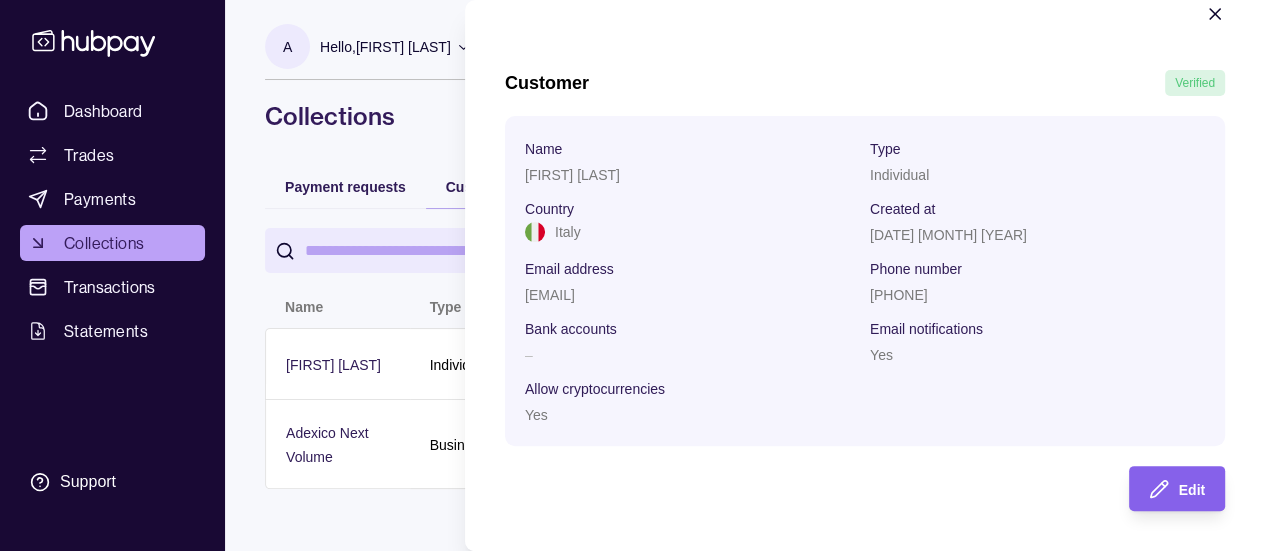 click 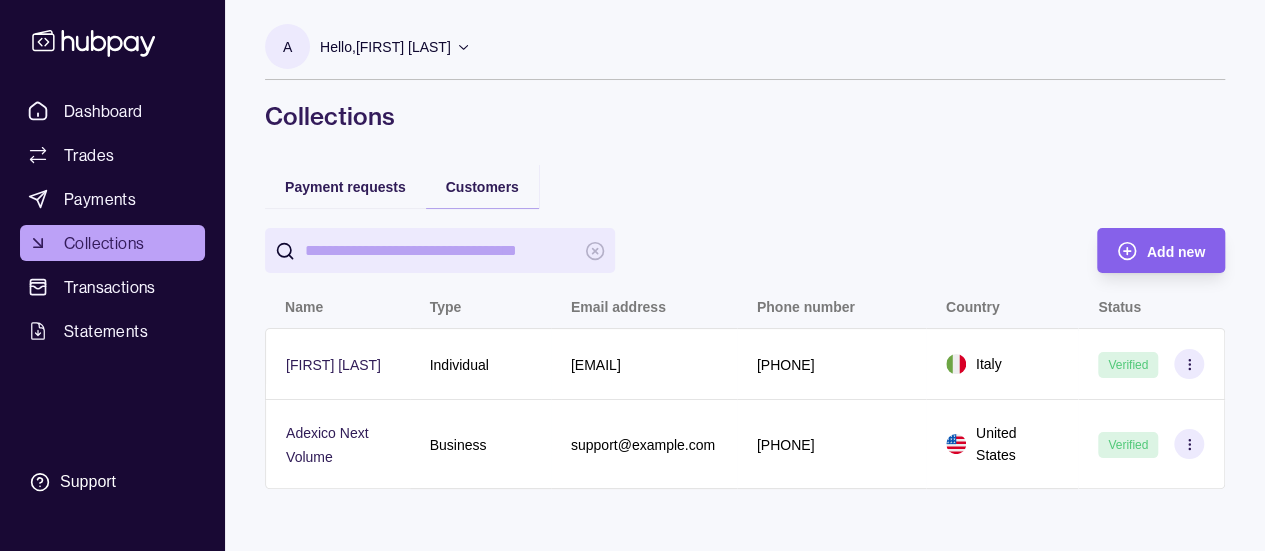 click on "Add new Name Type Email address Phone number Country Status [FIRST] [LAST] Individual [EMAIL] [PHONE] Italy Verified [COMPANY] Next Volume Business [EMAIL] [PHONE] United States Verified" at bounding box center (745, 358) 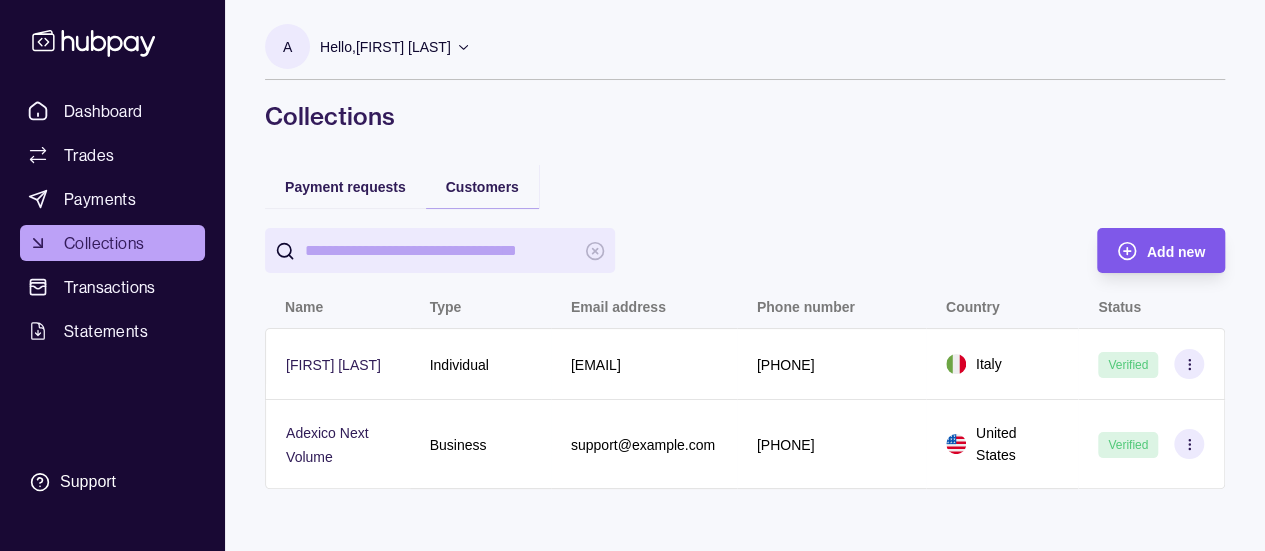 click on "Add new" at bounding box center (1146, 250) 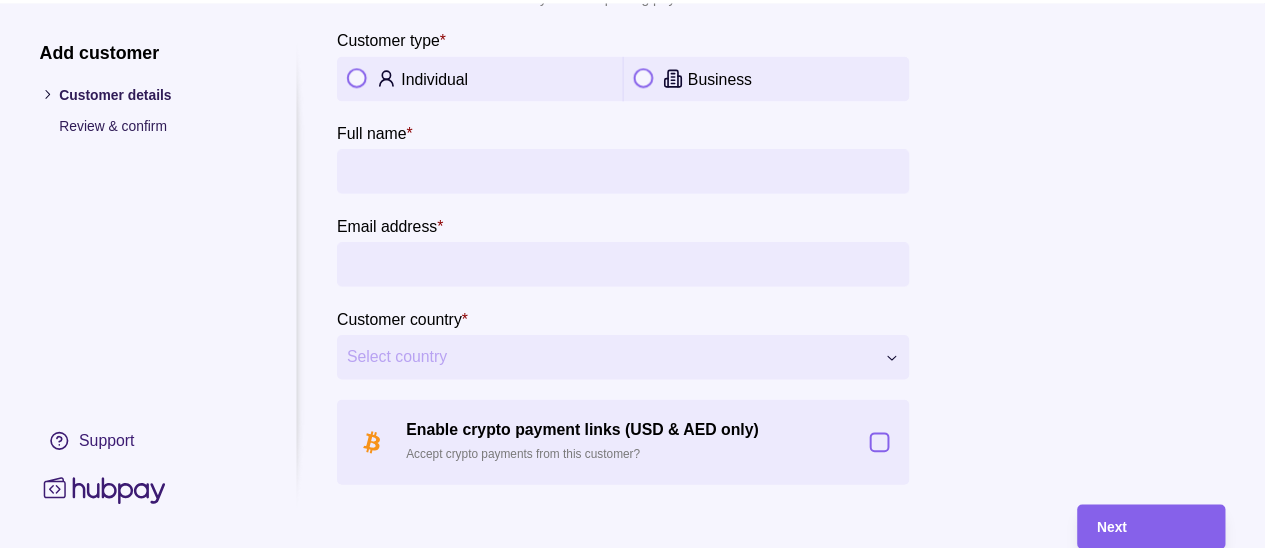 scroll, scrollTop: 0, scrollLeft: 0, axis: both 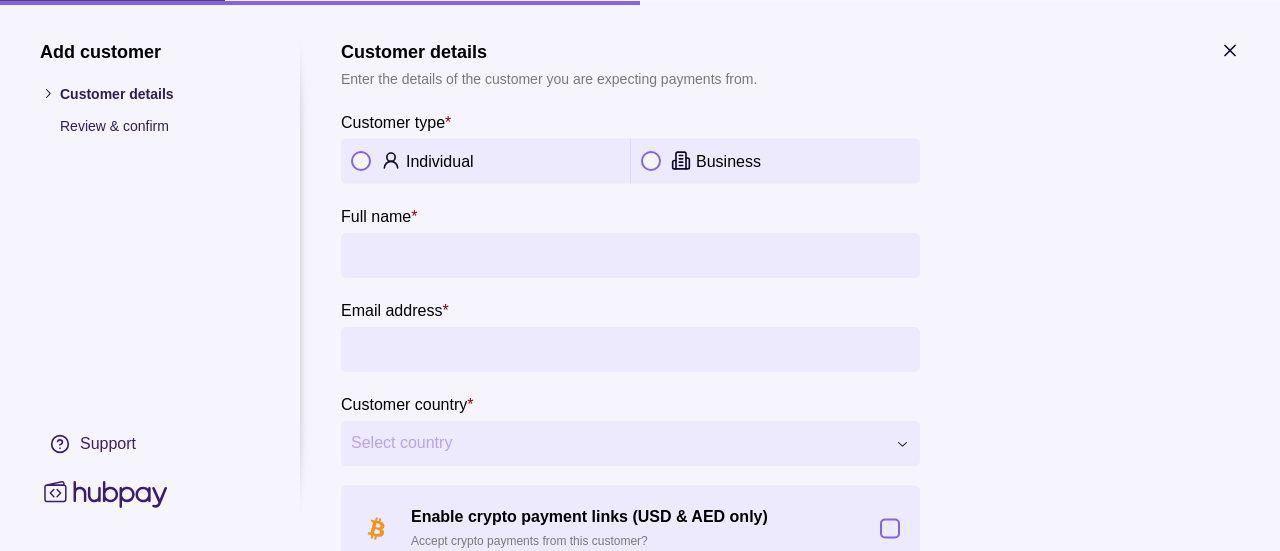 click 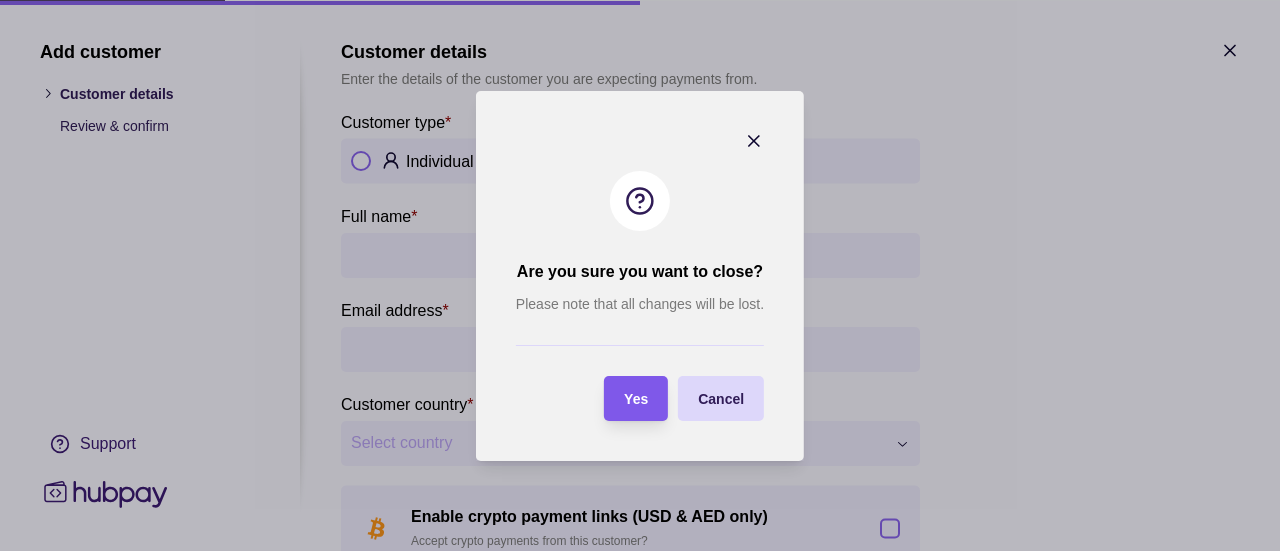 click on "Yes" at bounding box center [636, 398] 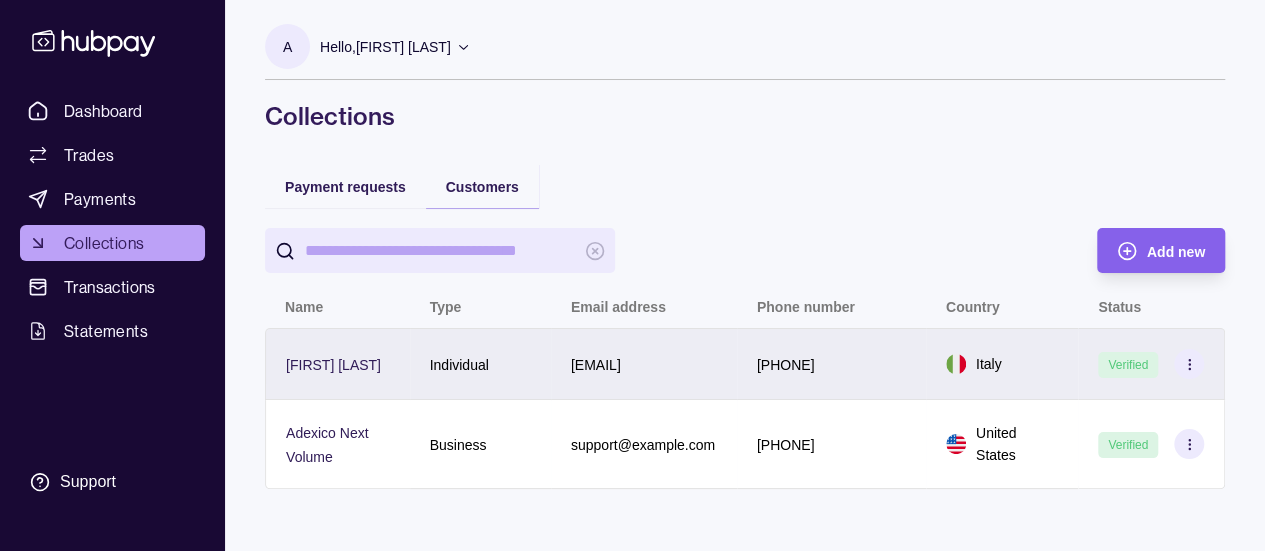 click 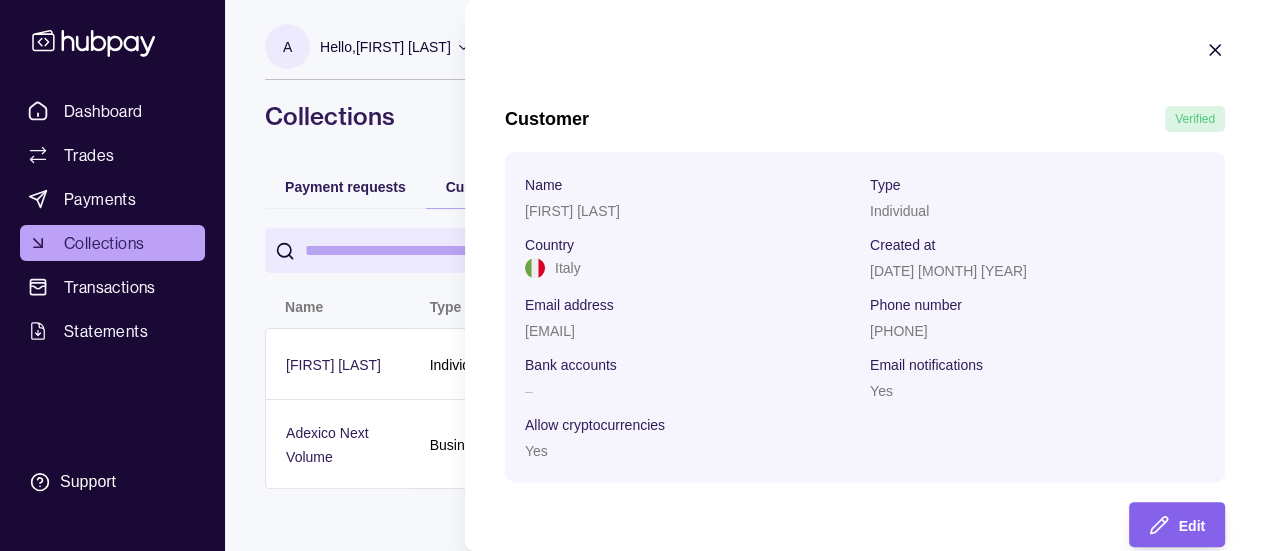 drag, startPoint x: 740, startPoint y: 332, endPoint x: 528, endPoint y: 335, distance: 212.02122 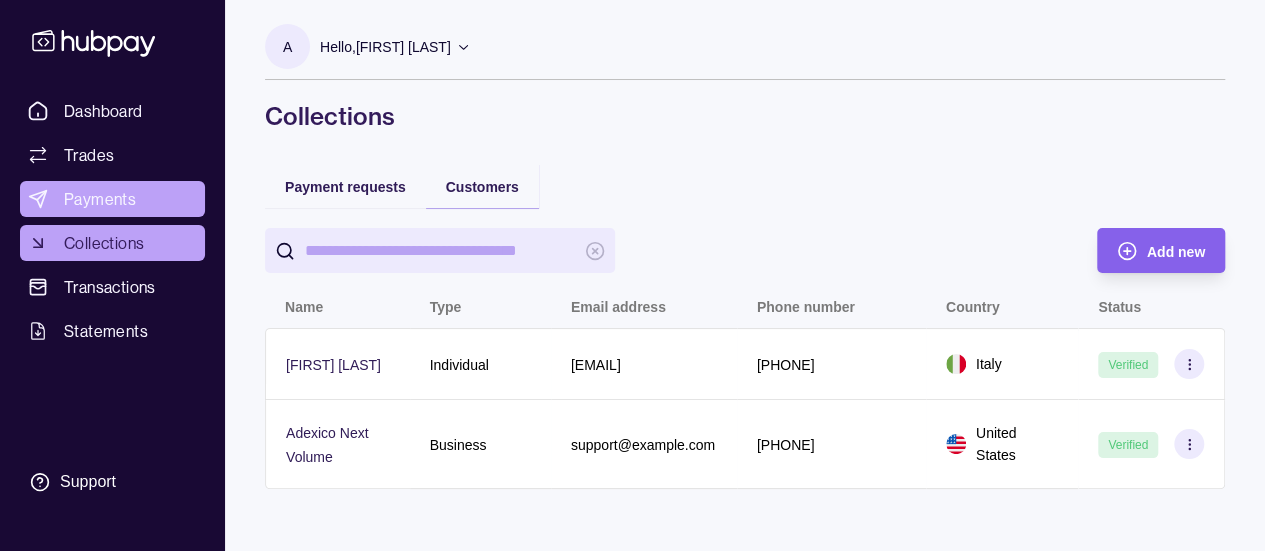 click on "Payments" at bounding box center (112, 199) 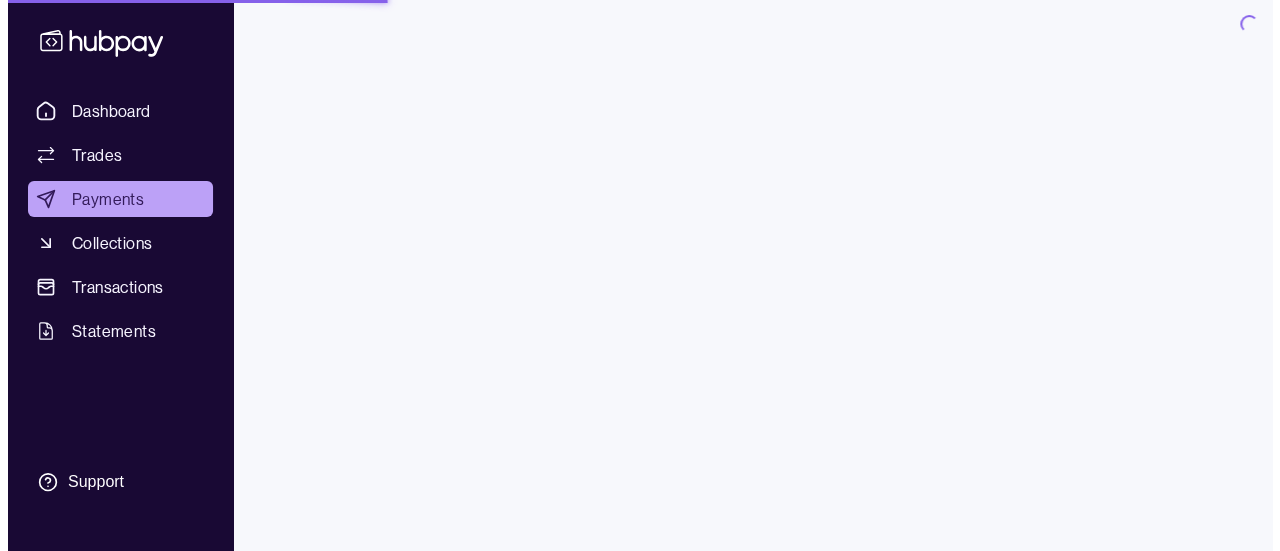 scroll, scrollTop: 0, scrollLeft: 0, axis: both 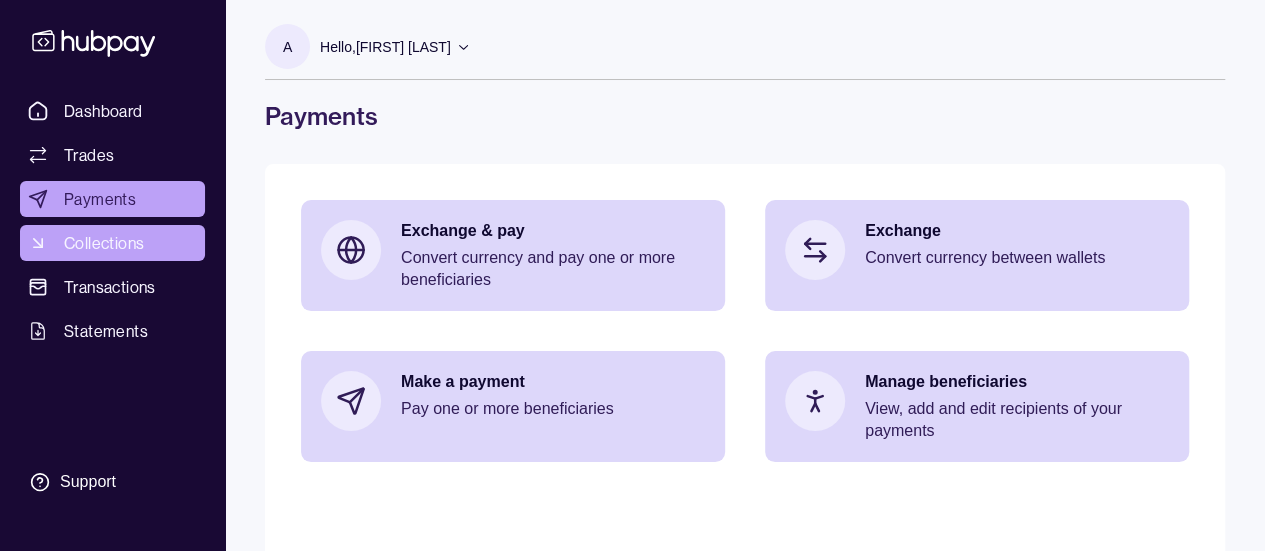 click on "Collections" at bounding box center (104, 243) 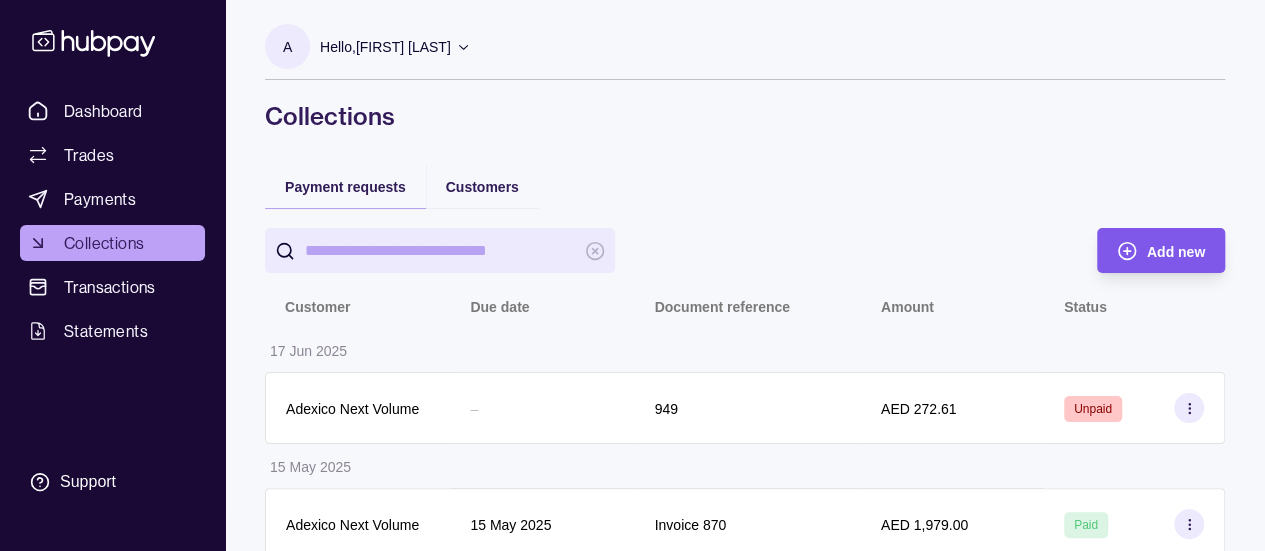 click on "Add new" at bounding box center (1176, 252) 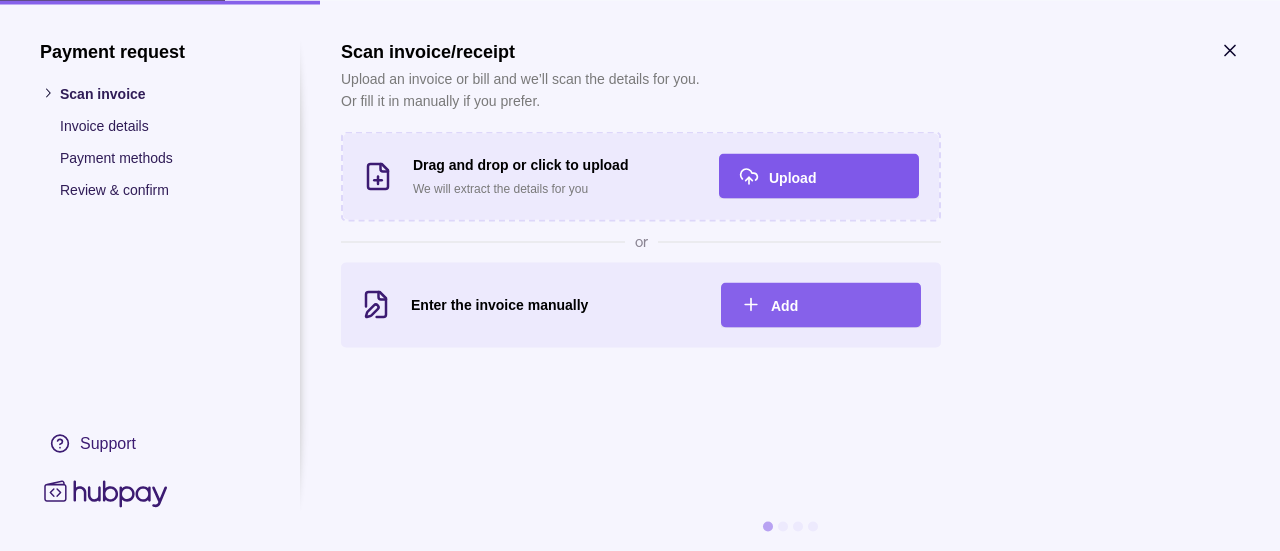 click on "Upload" at bounding box center [792, 177] 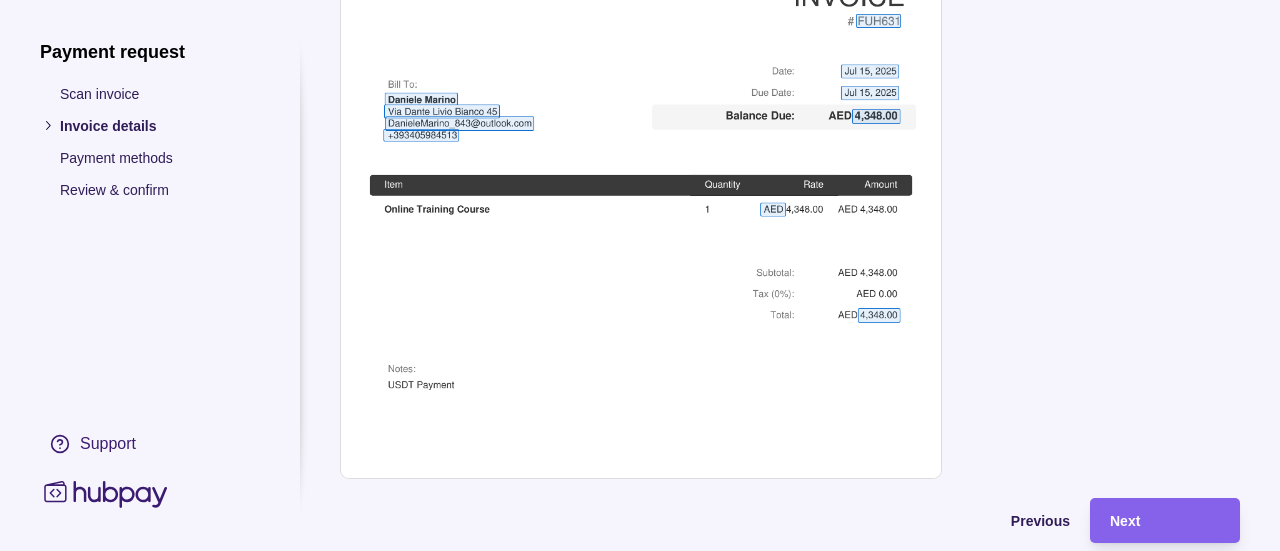 scroll, scrollTop: 693, scrollLeft: 0, axis: vertical 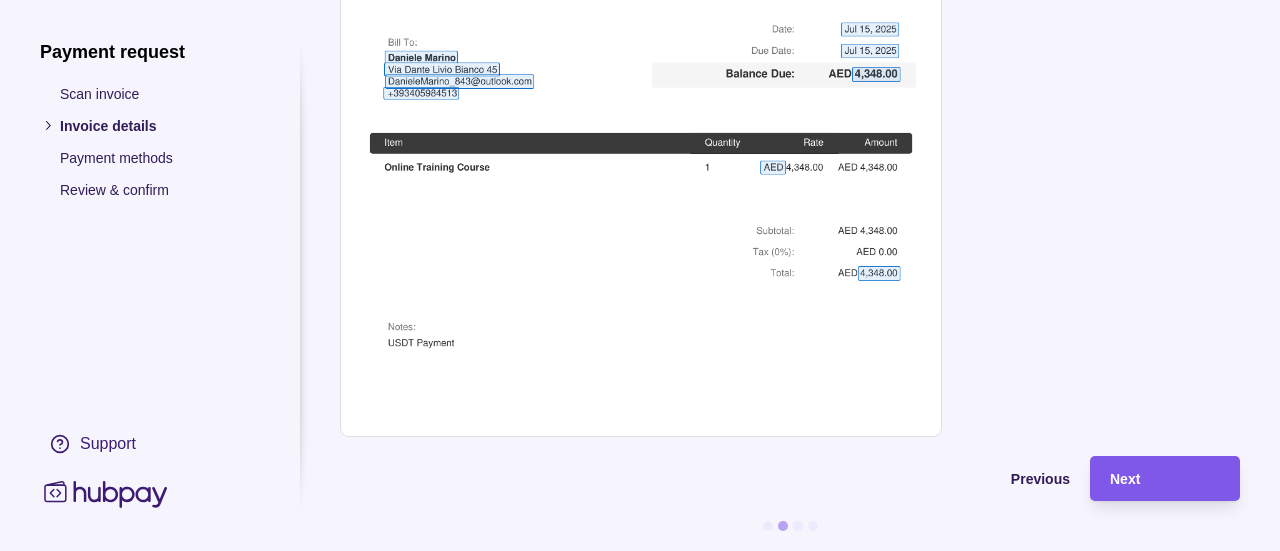click on "Next" at bounding box center (1165, 479) 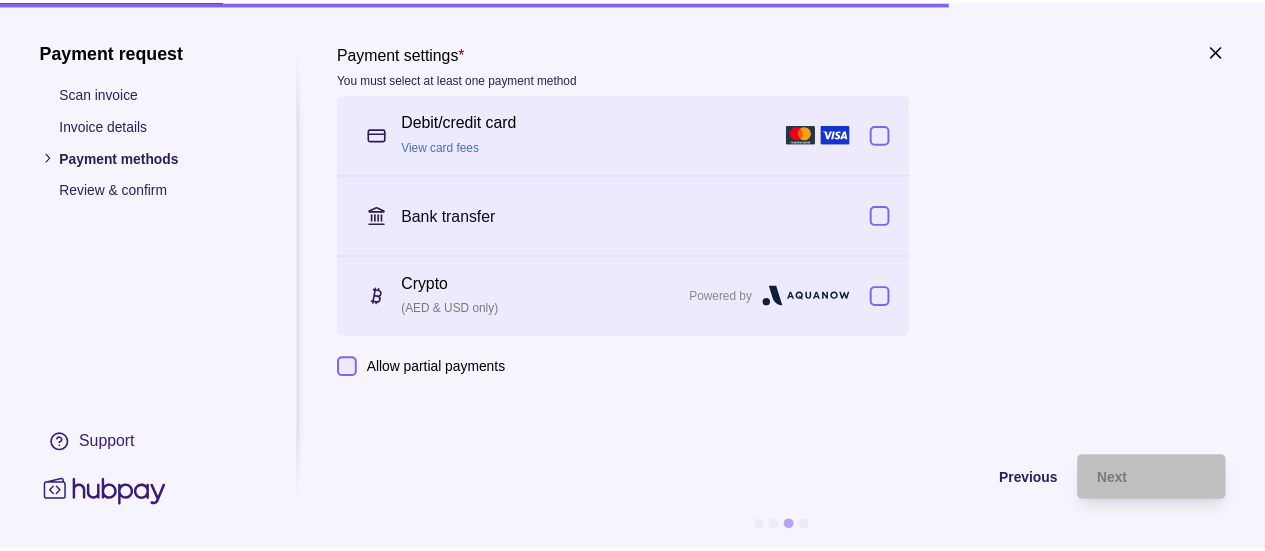 scroll, scrollTop: 0, scrollLeft: 0, axis: both 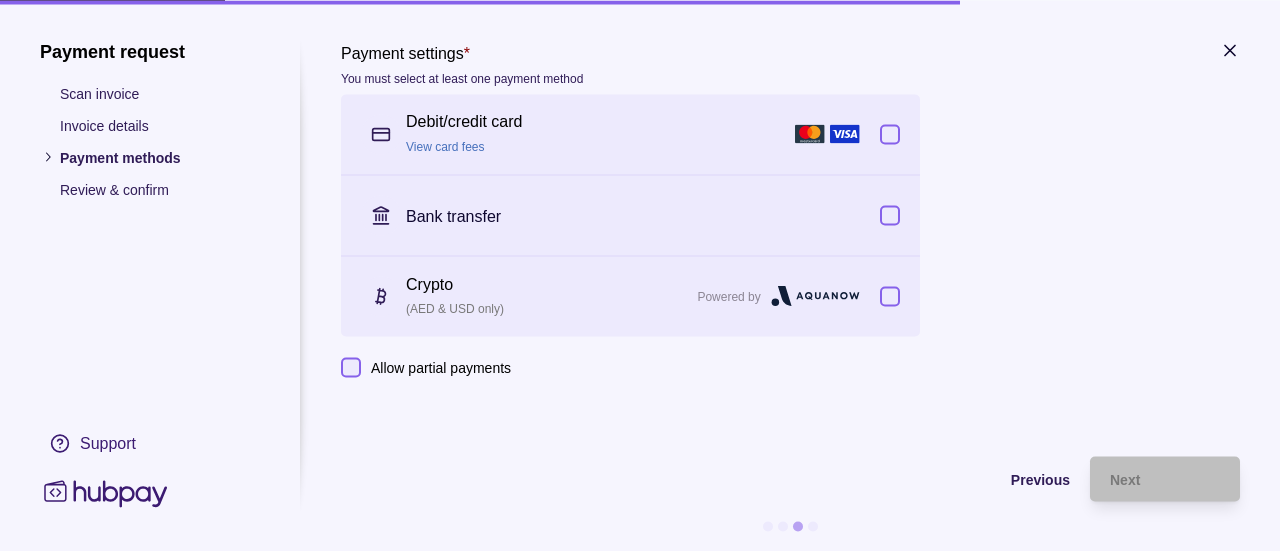 click at bounding box center [890, 296] 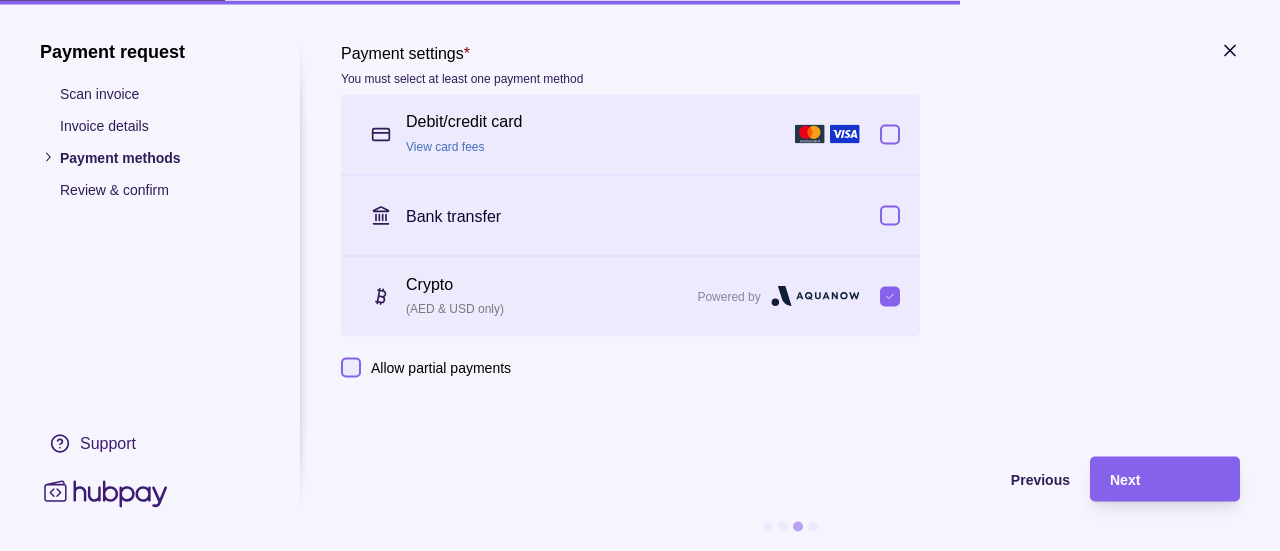 click on "Allow partial payments" at bounding box center (441, 367) 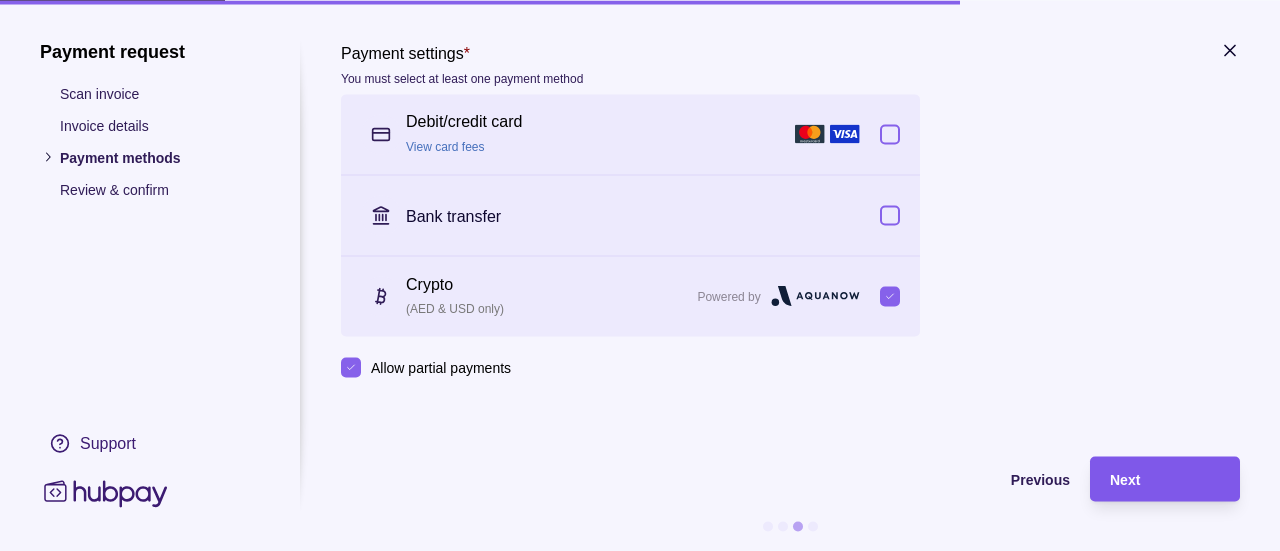 click on "Next" at bounding box center (1165, 479) 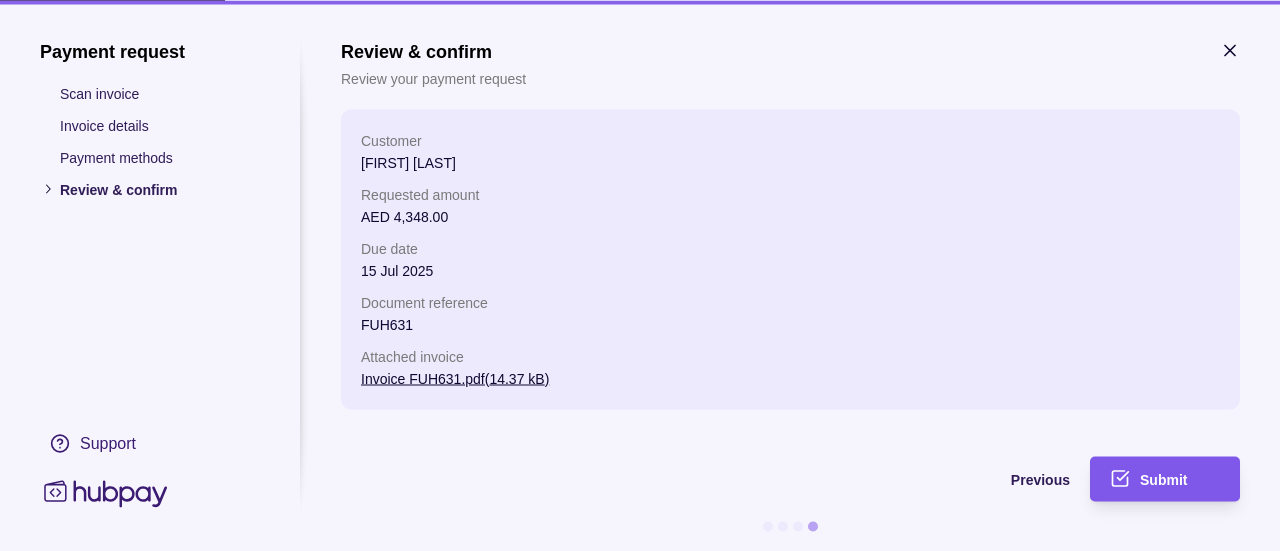 click on "Submit" at bounding box center (1150, 478) 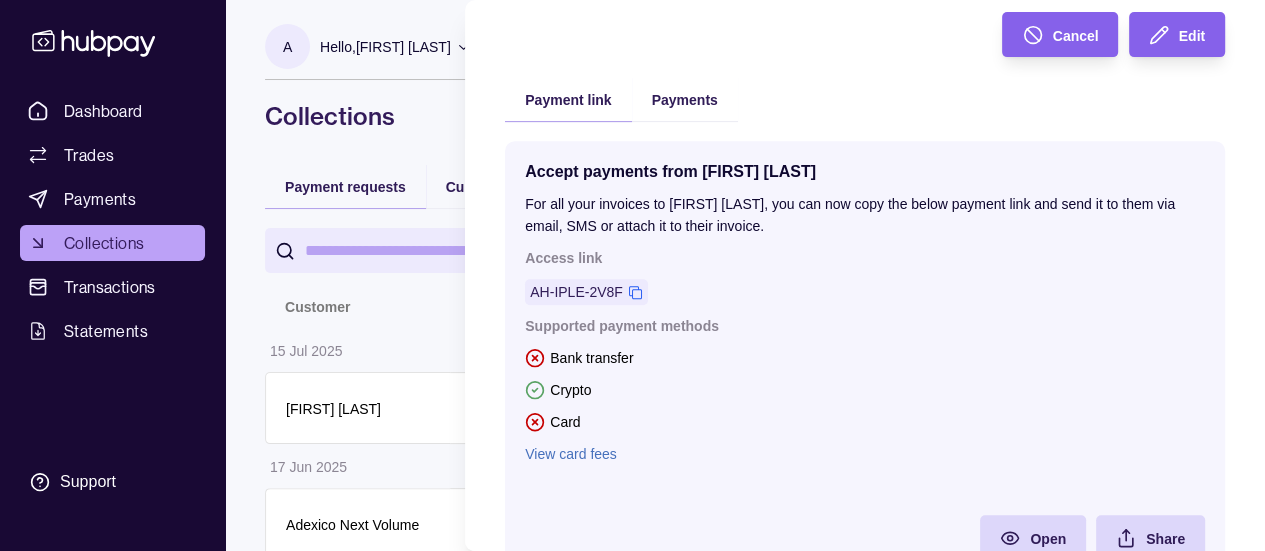 scroll, scrollTop: 400, scrollLeft: 0, axis: vertical 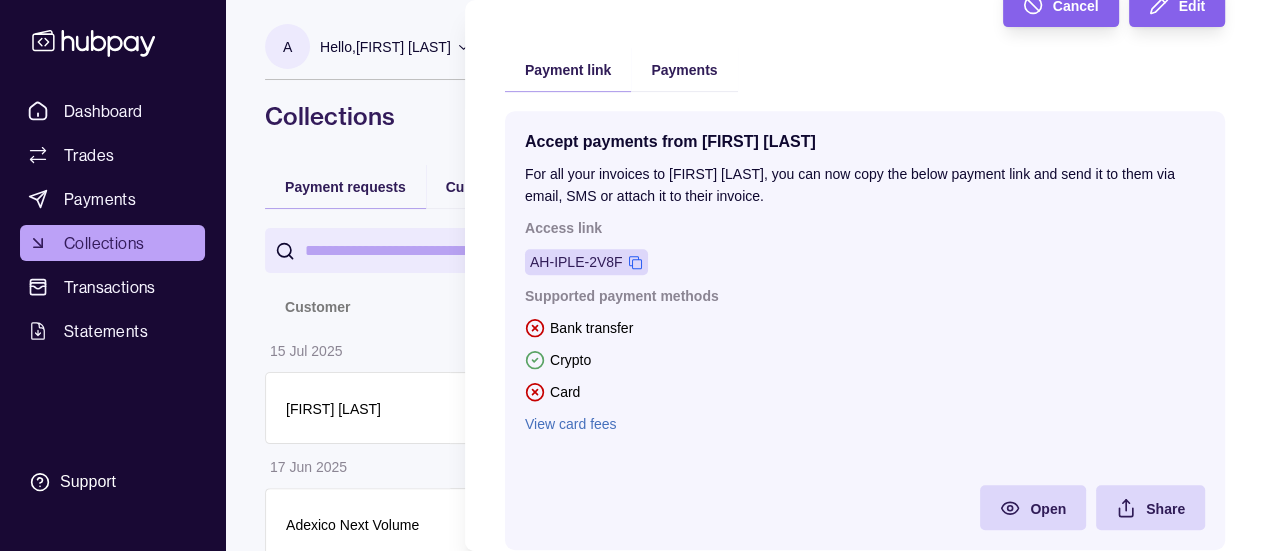 click 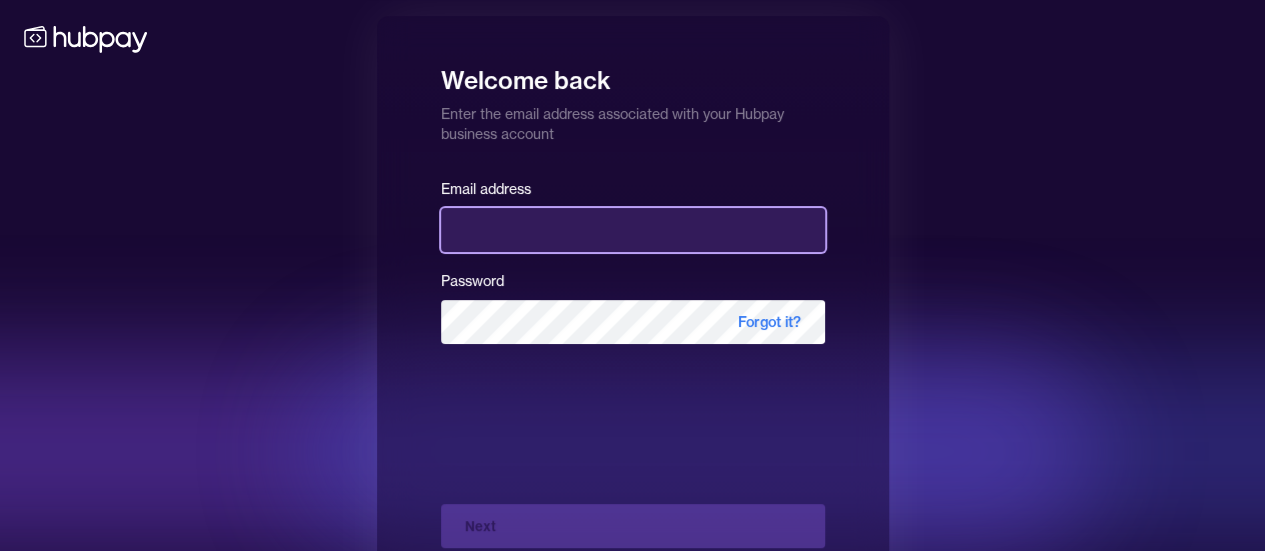click at bounding box center (633, 230) 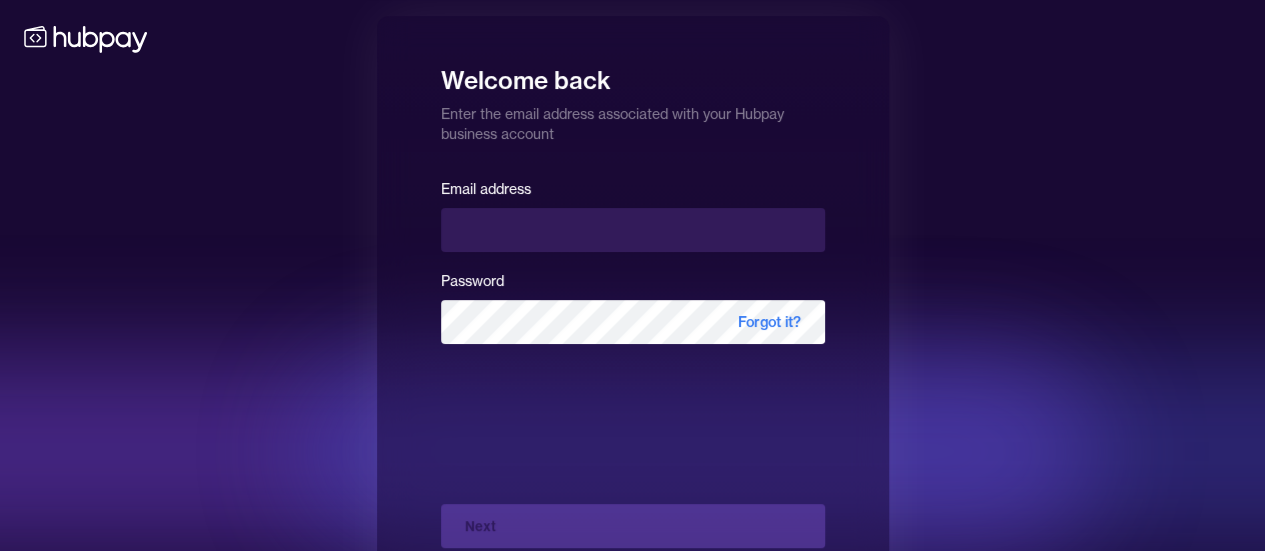 click at bounding box center [632, 692] 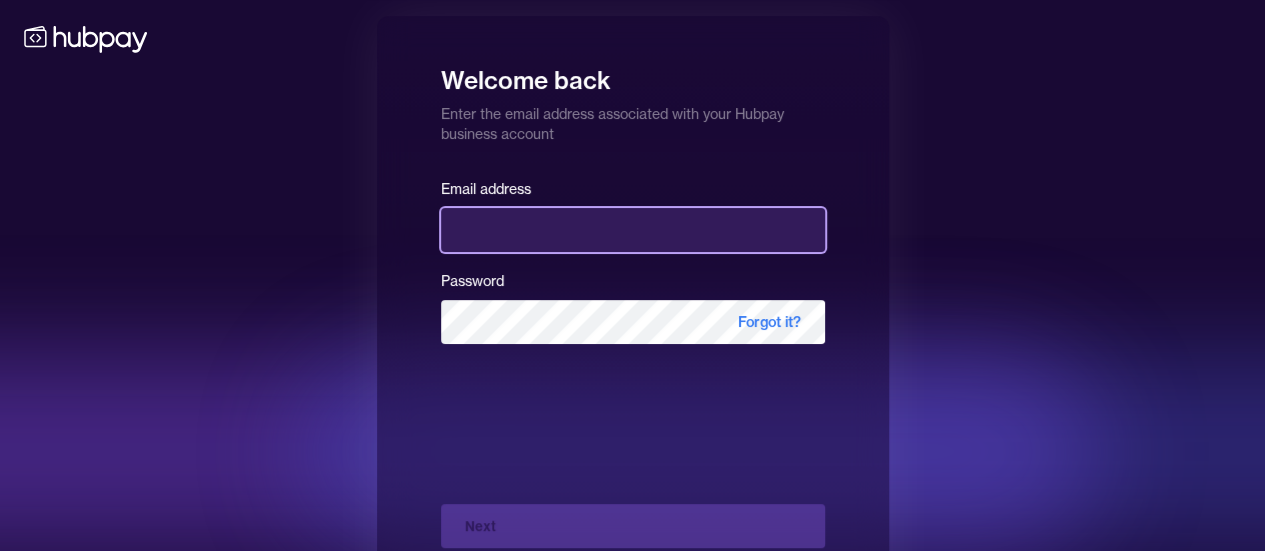 type on "**********" 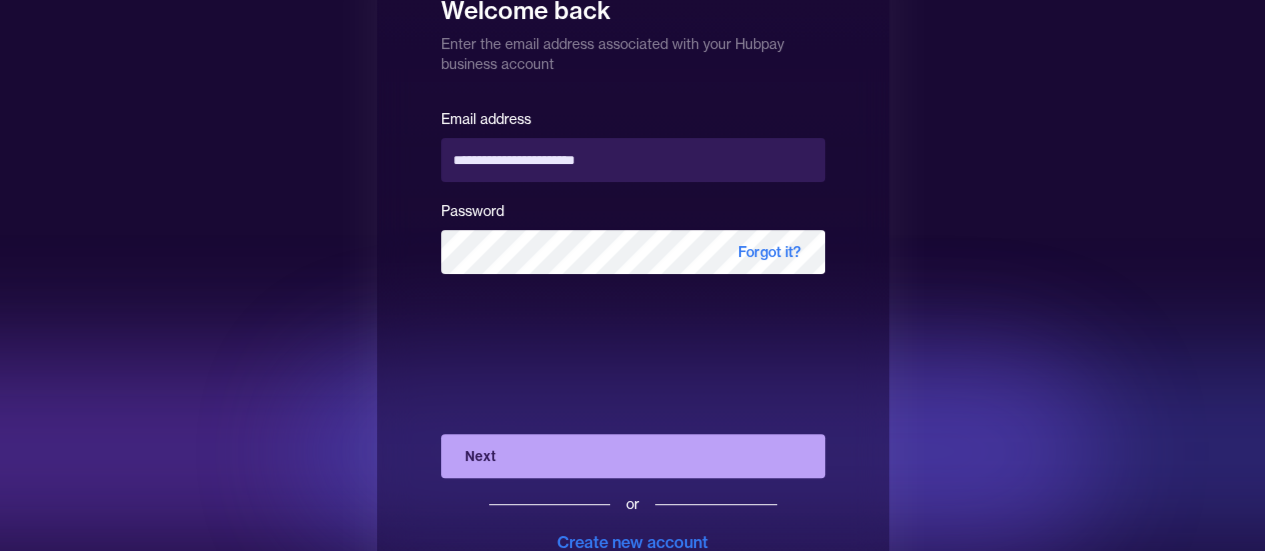 scroll, scrollTop: 140, scrollLeft: 0, axis: vertical 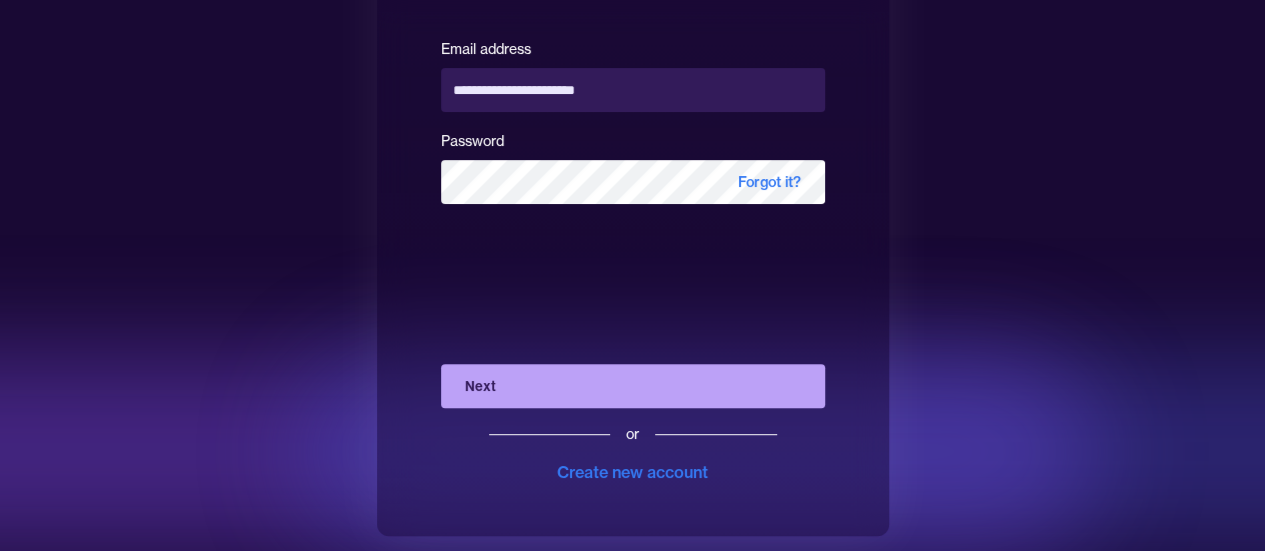 click on "Next" at bounding box center (633, 386) 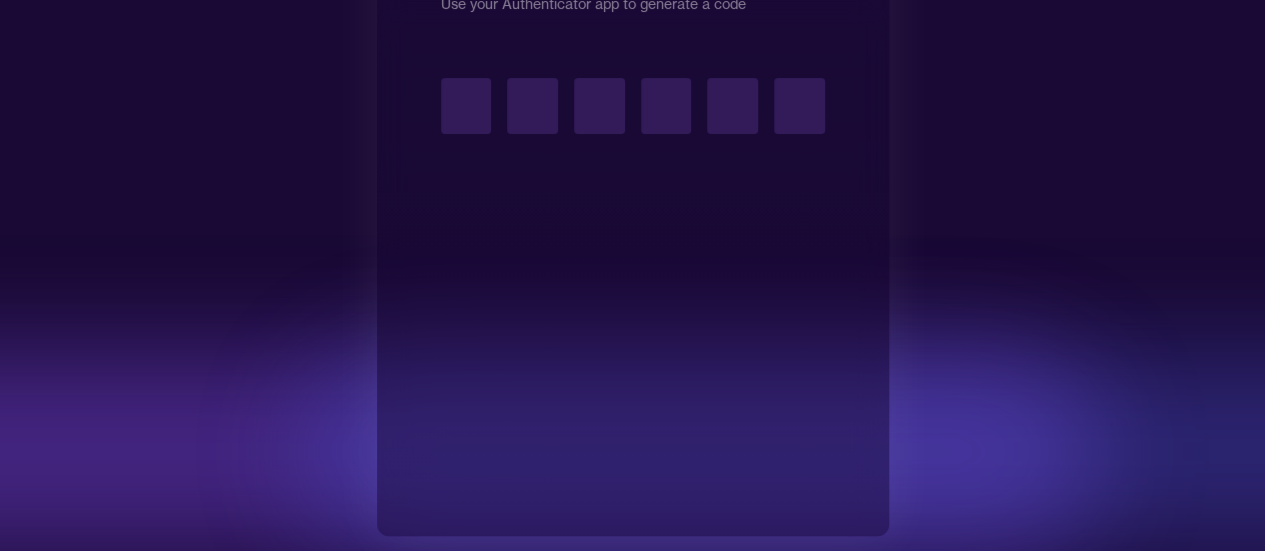 type on "*" 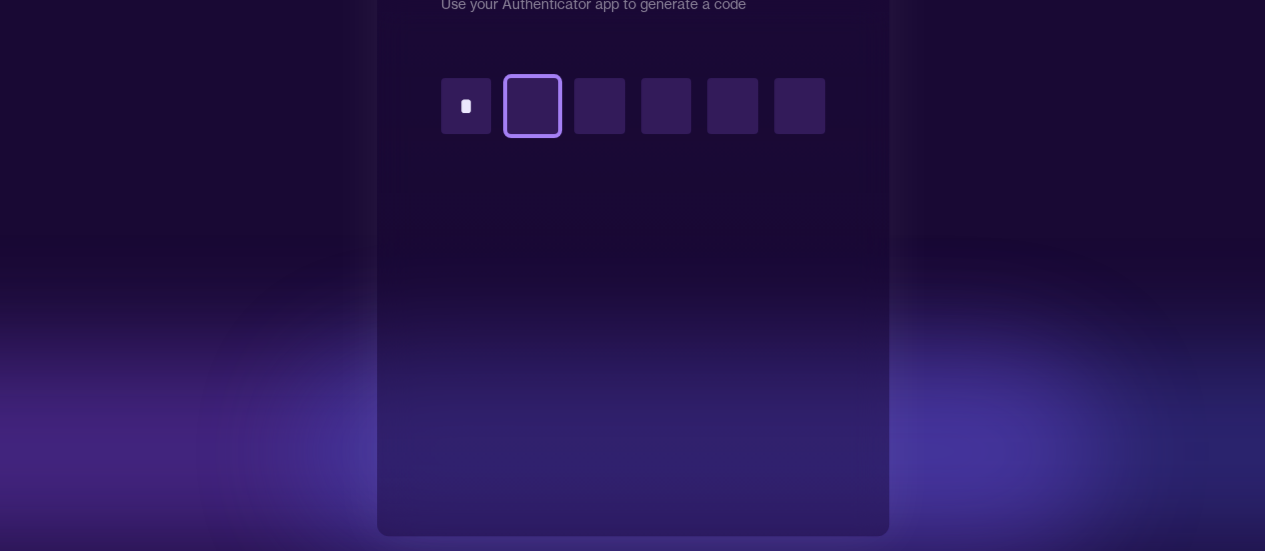 type on "*" 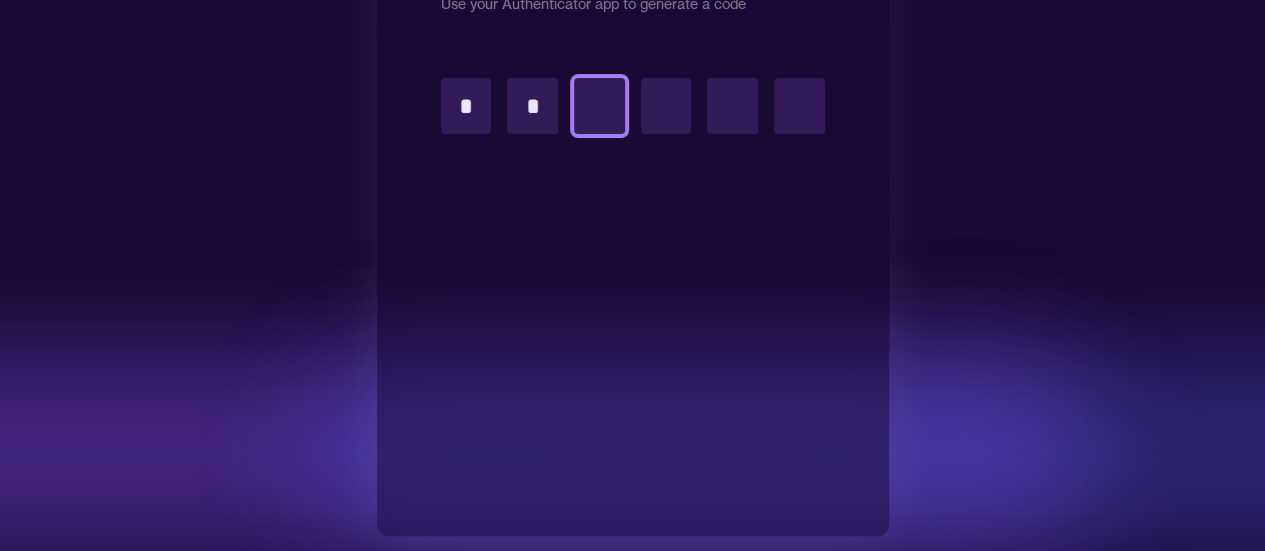 type on "*" 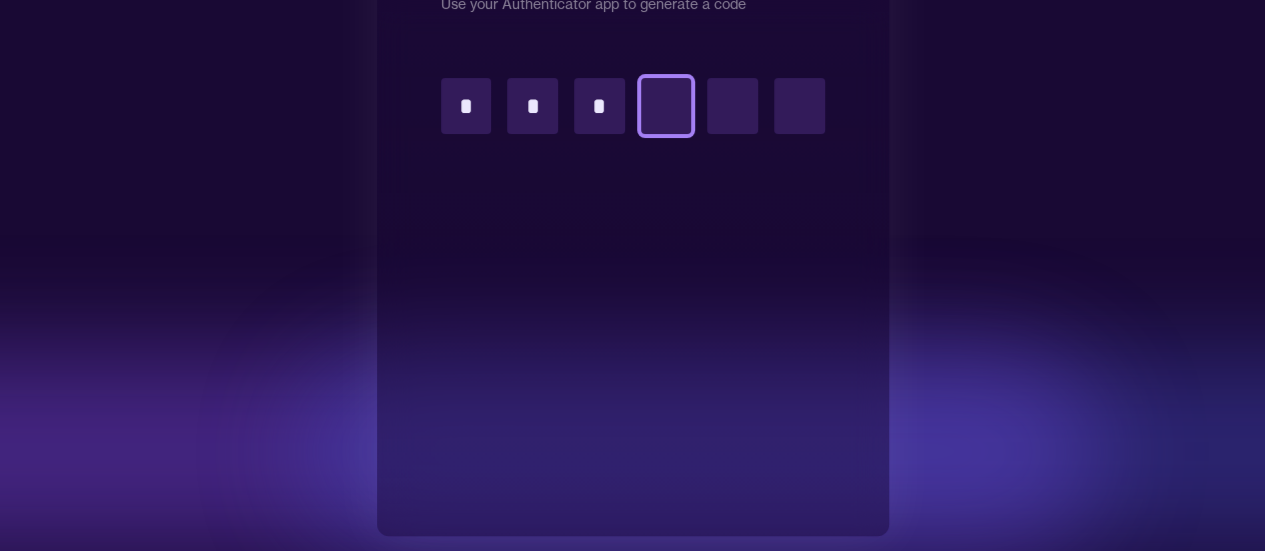 type on "*" 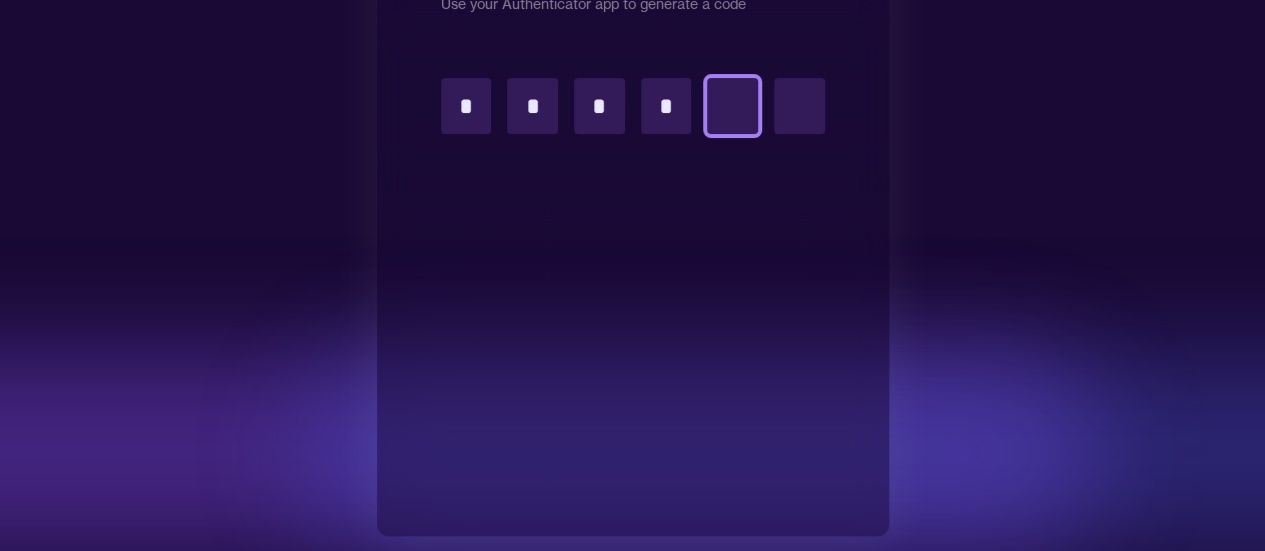 type on "*" 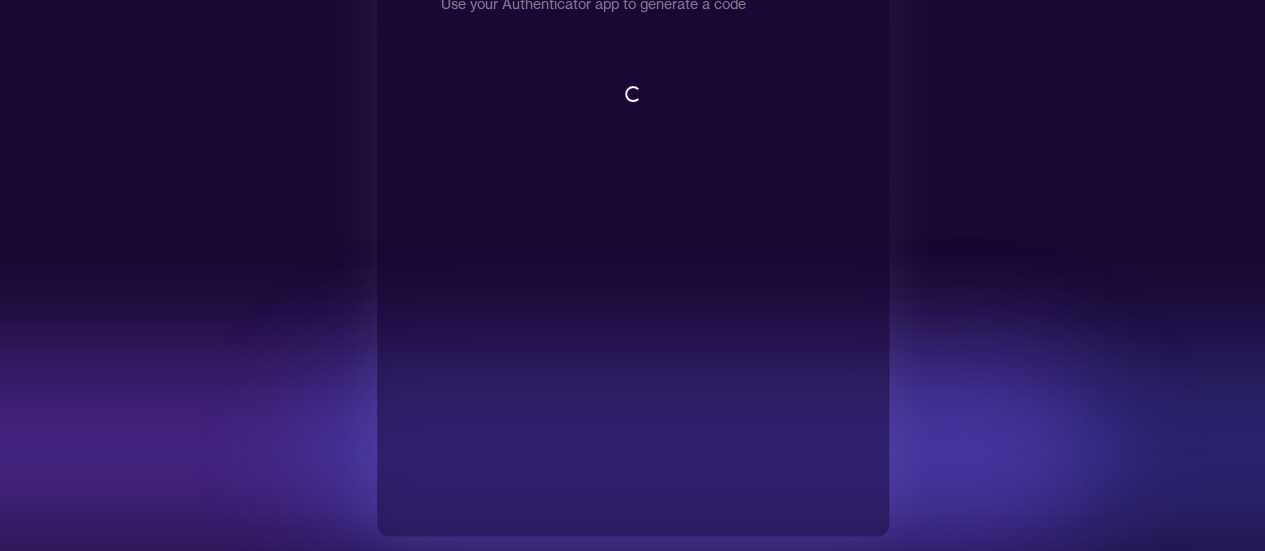 scroll, scrollTop: 2, scrollLeft: 0, axis: vertical 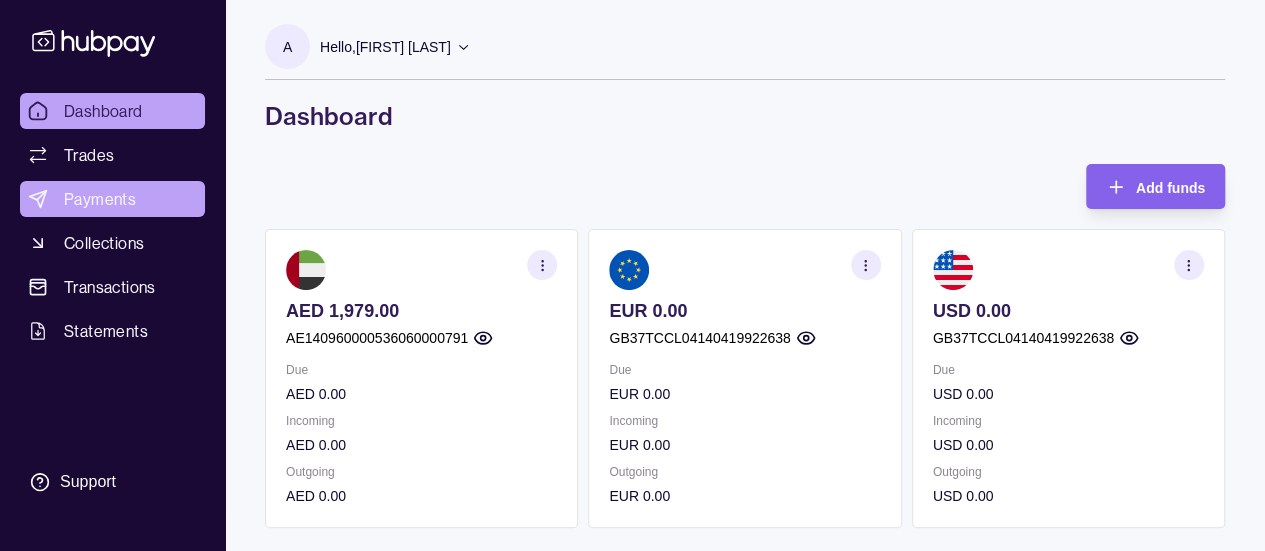click on "Payments" at bounding box center (112, 199) 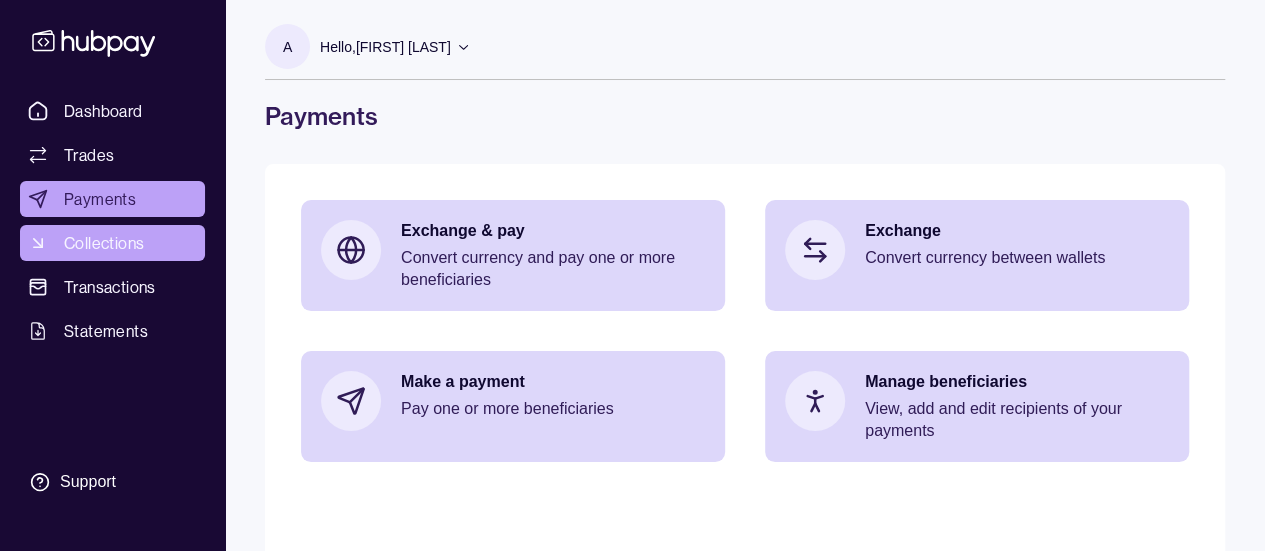click on "Collections" at bounding box center [112, 243] 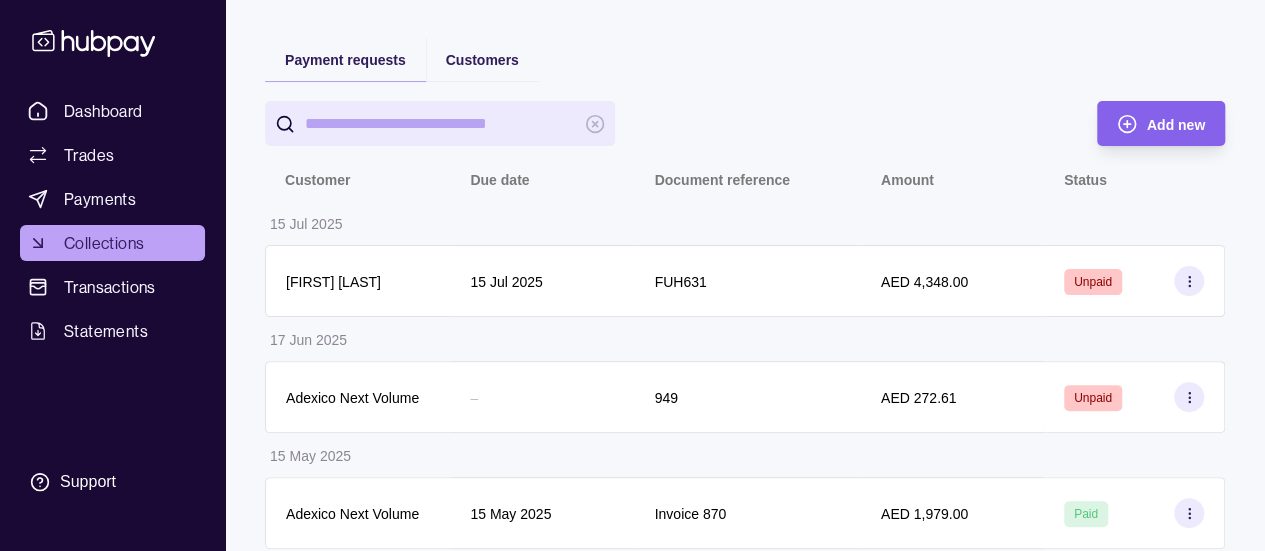scroll, scrollTop: 142, scrollLeft: 0, axis: vertical 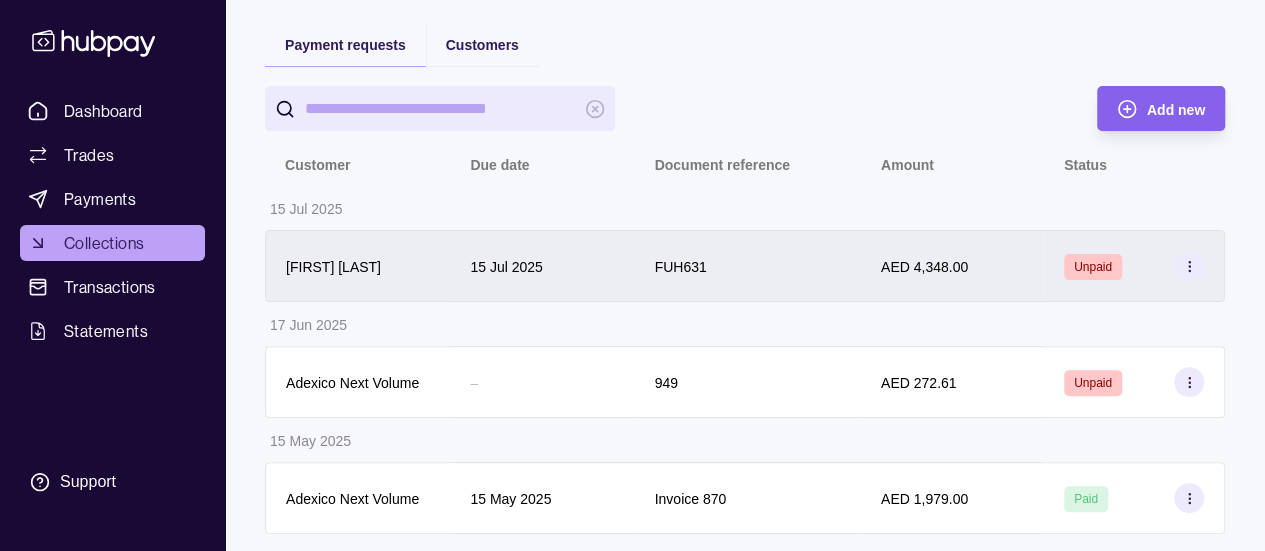 click on "[FIRST] [LAST]" at bounding box center [357, 266] 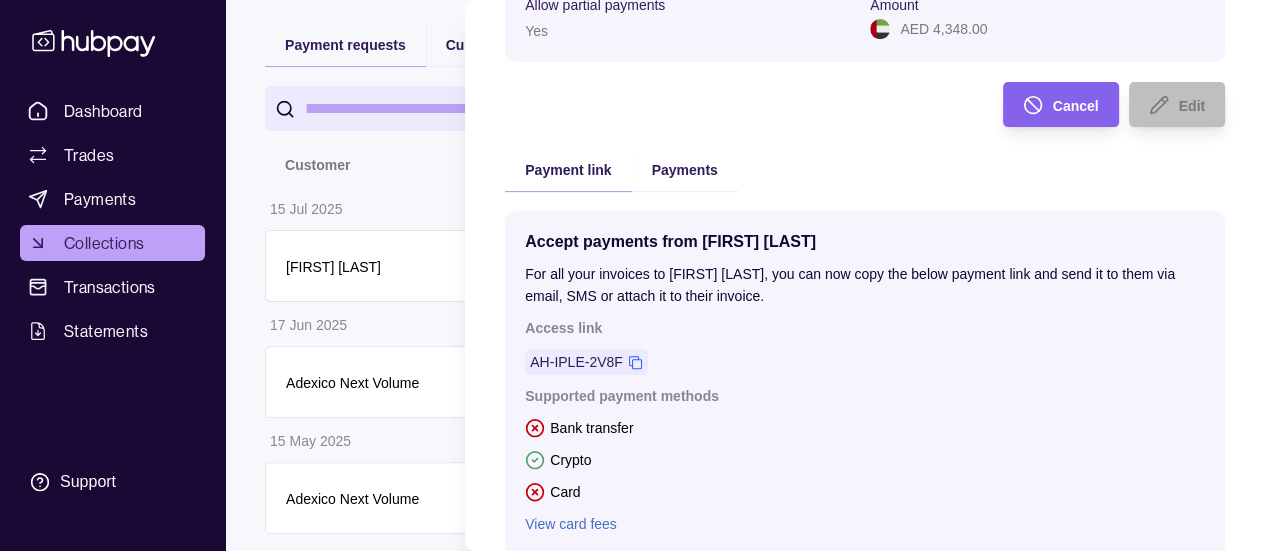 scroll, scrollTop: 459, scrollLeft: 0, axis: vertical 